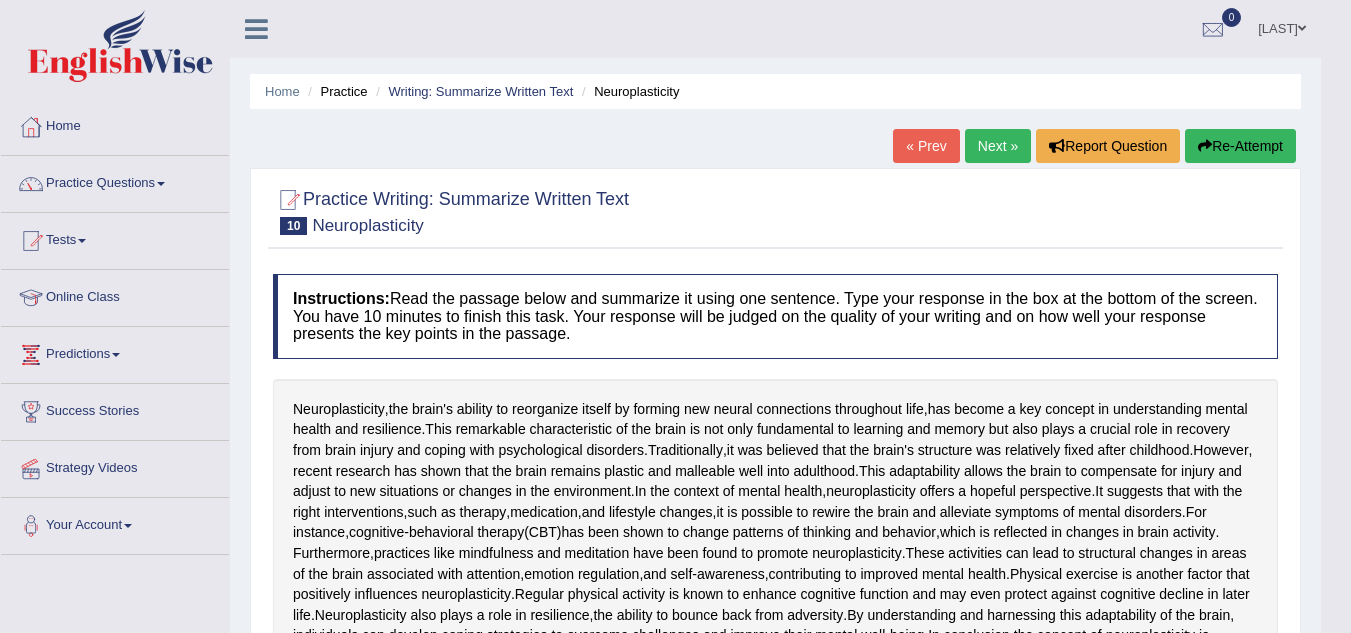 scroll, scrollTop: 1055, scrollLeft: 0, axis: vertical 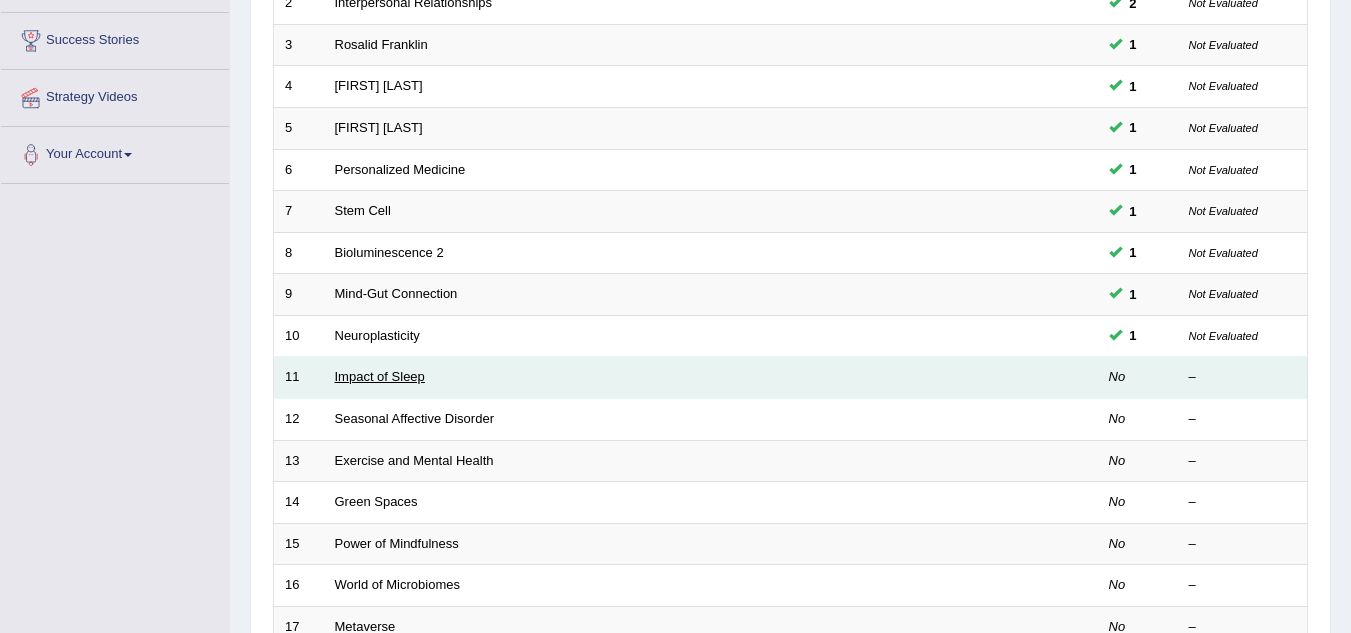 click on "Impact of Sleep" at bounding box center (380, 376) 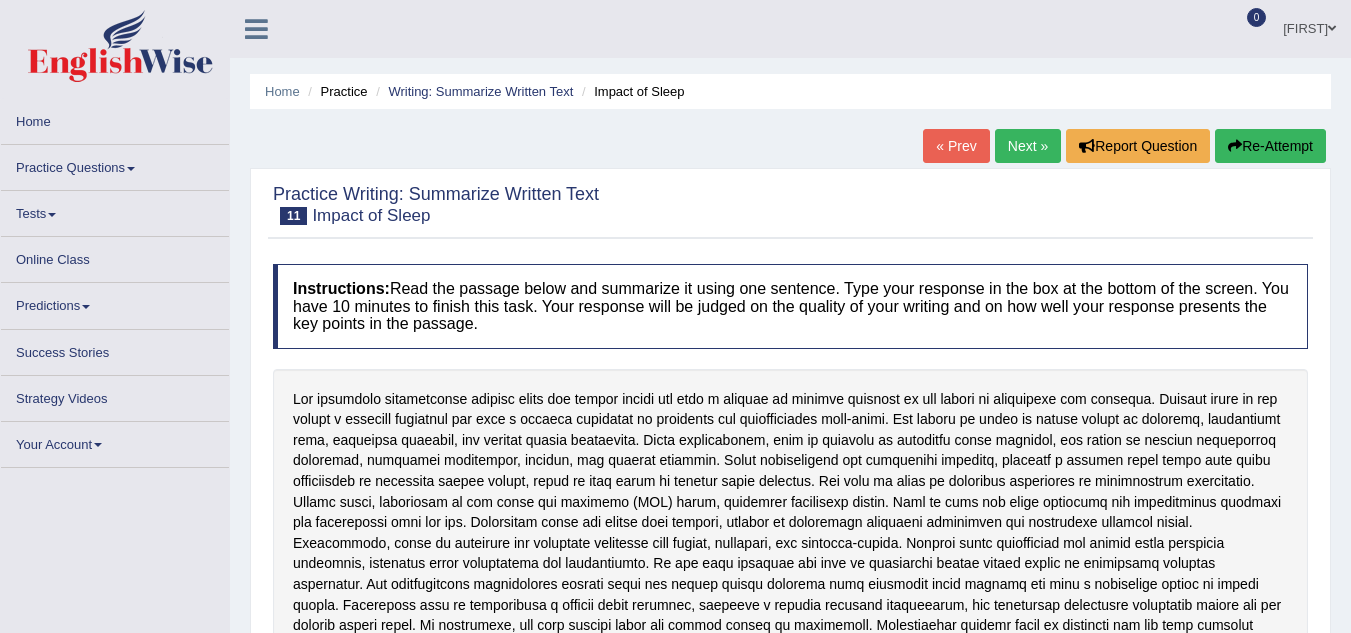 scroll, scrollTop: 0, scrollLeft: 0, axis: both 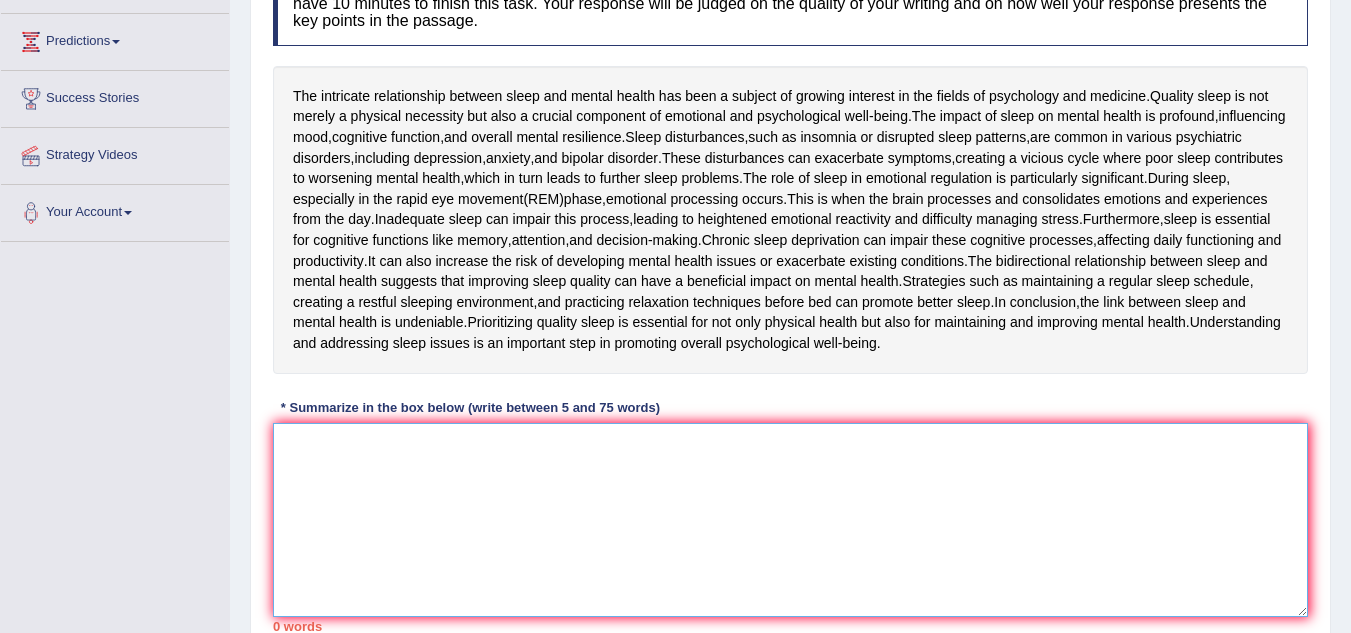click at bounding box center [790, 520] 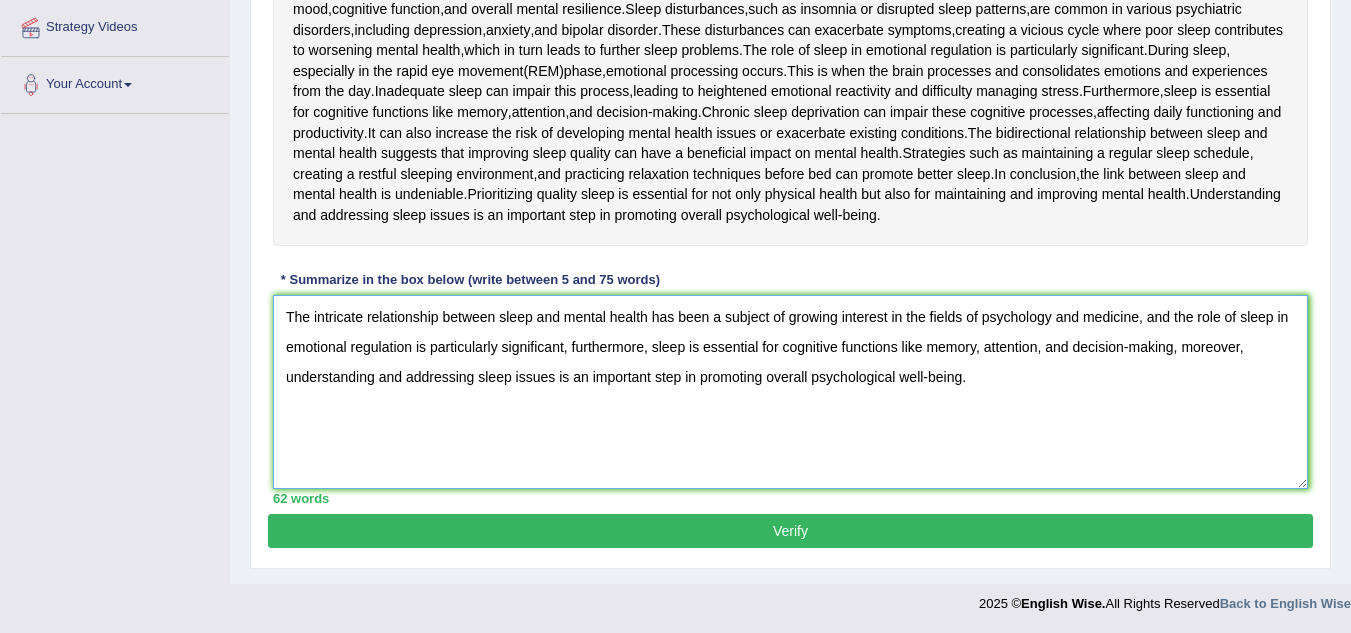 scroll, scrollTop: 442, scrollLeft: 0, axis: vertical 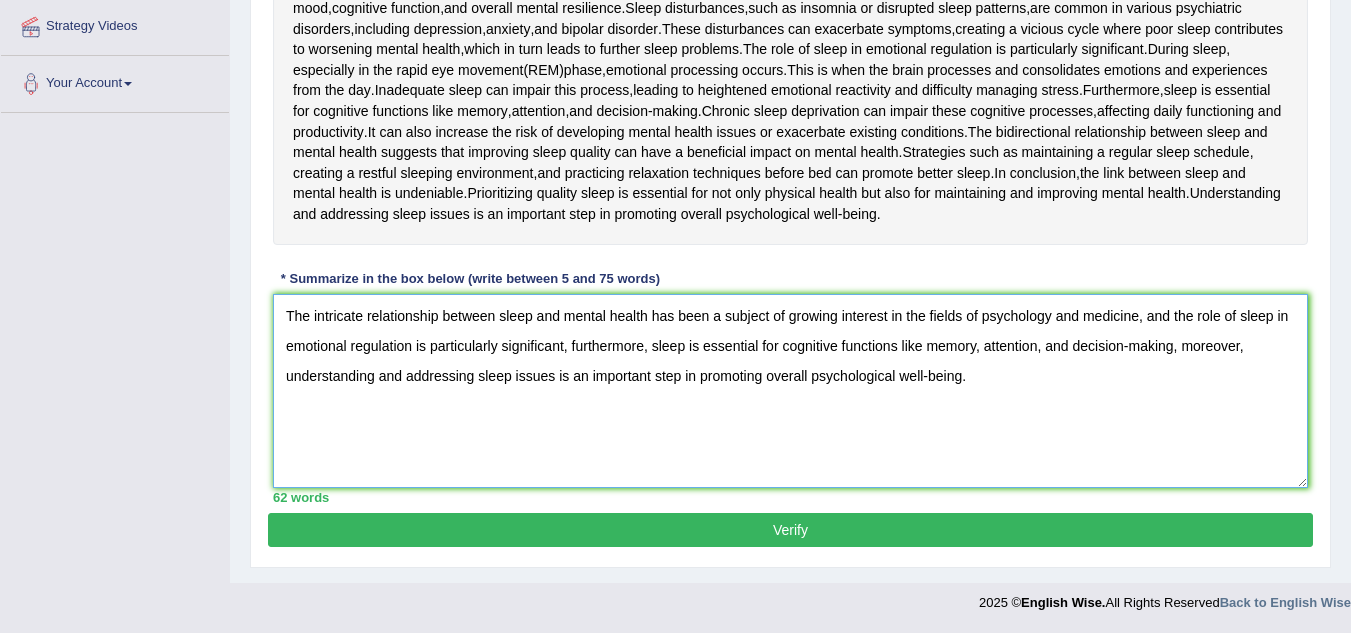 type on "The intricate relationship between sleep and mental health has been a subject of growing interest in the fields of psychology and medicine, and the role of sleep in emotional regulation is particularly significant, furthermore, sleep is essential for cognitive functions like memory, attention, and decision-making, moreover, understanding and addressing sleep issues is an important step in promoting overall psychological well-being." 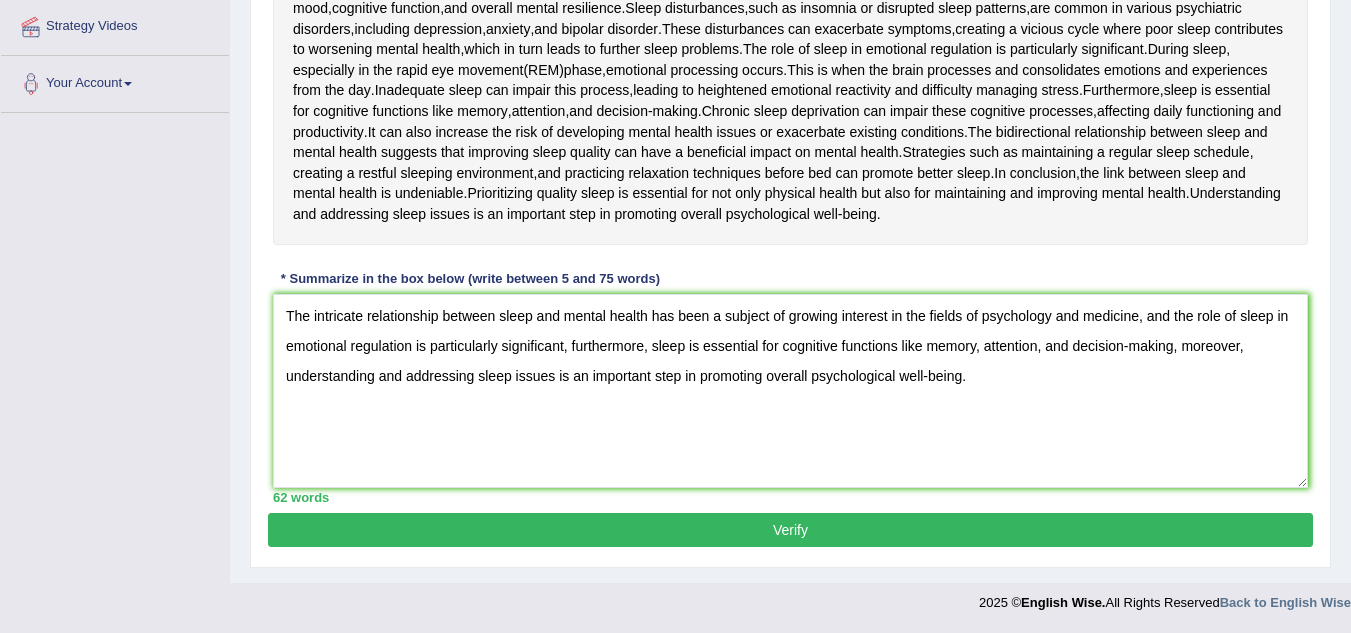 click on "Verify" at bounding box center (790, 530) 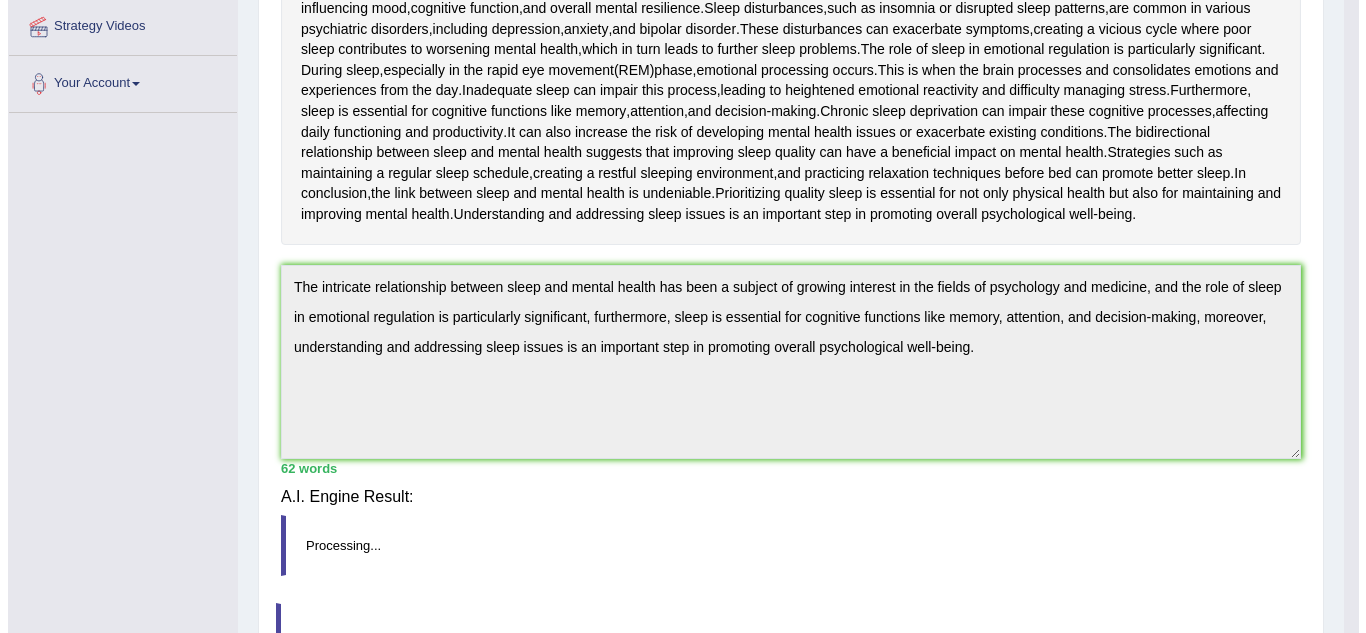 scroll, scrollTop: 431, scrollLeft: 0, axis: vertical 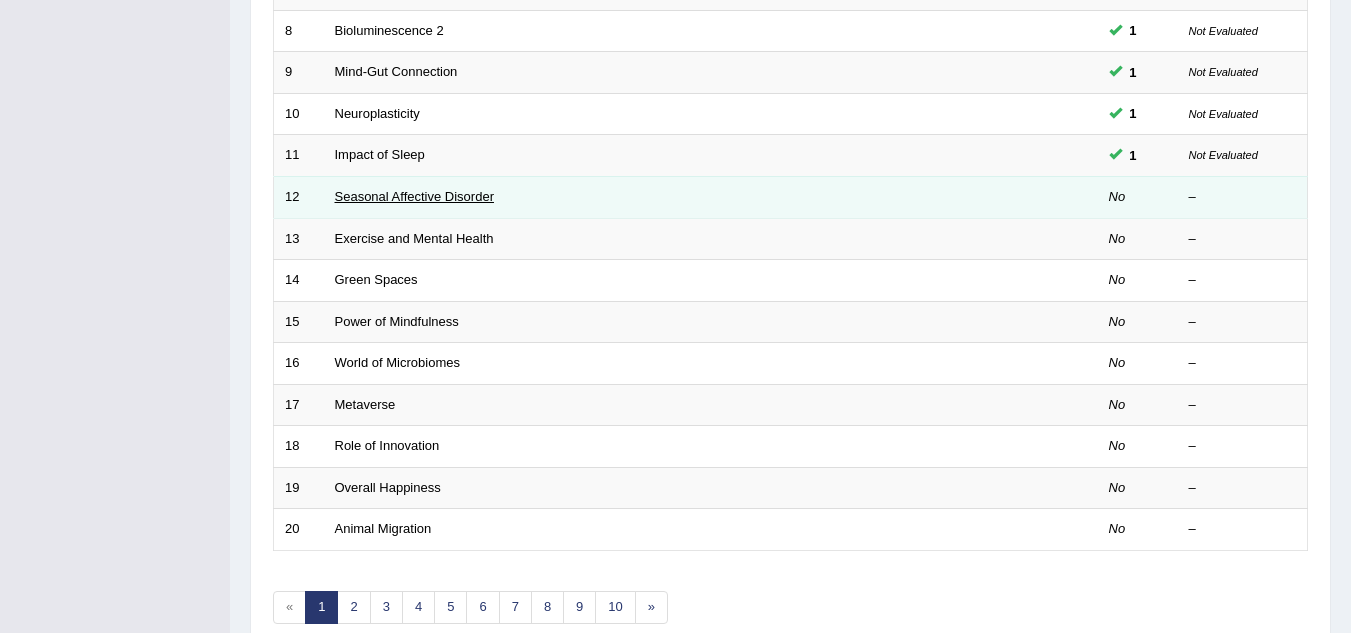 click on "Seasonal Affective Disorder" at bounding box center [414, 196] 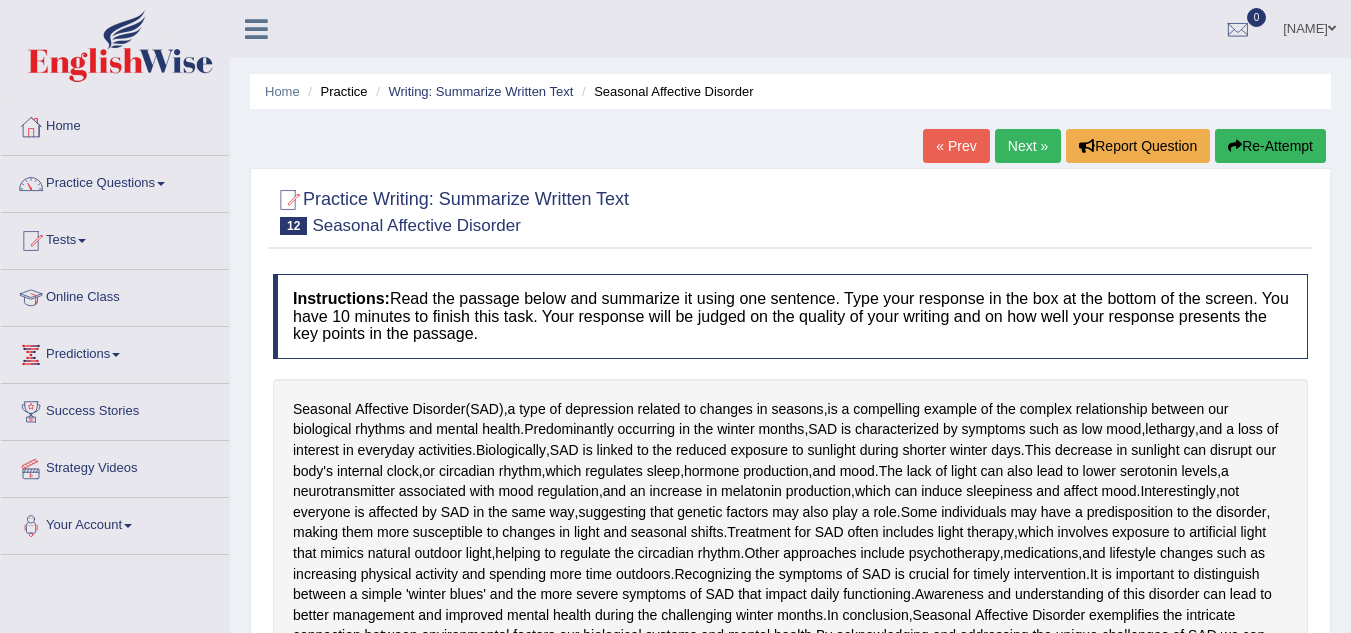 scroll, scrollTop: 0, scrollLeft: 0, axis: both 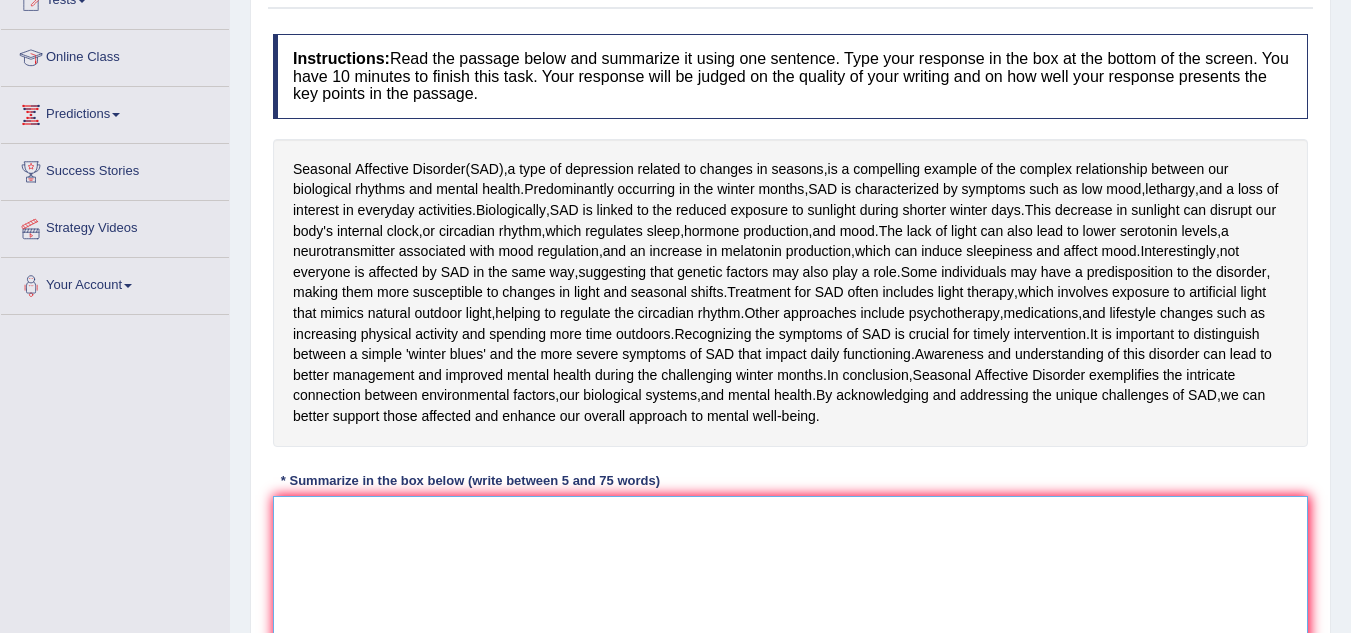 click at bounding box center (790, 593) 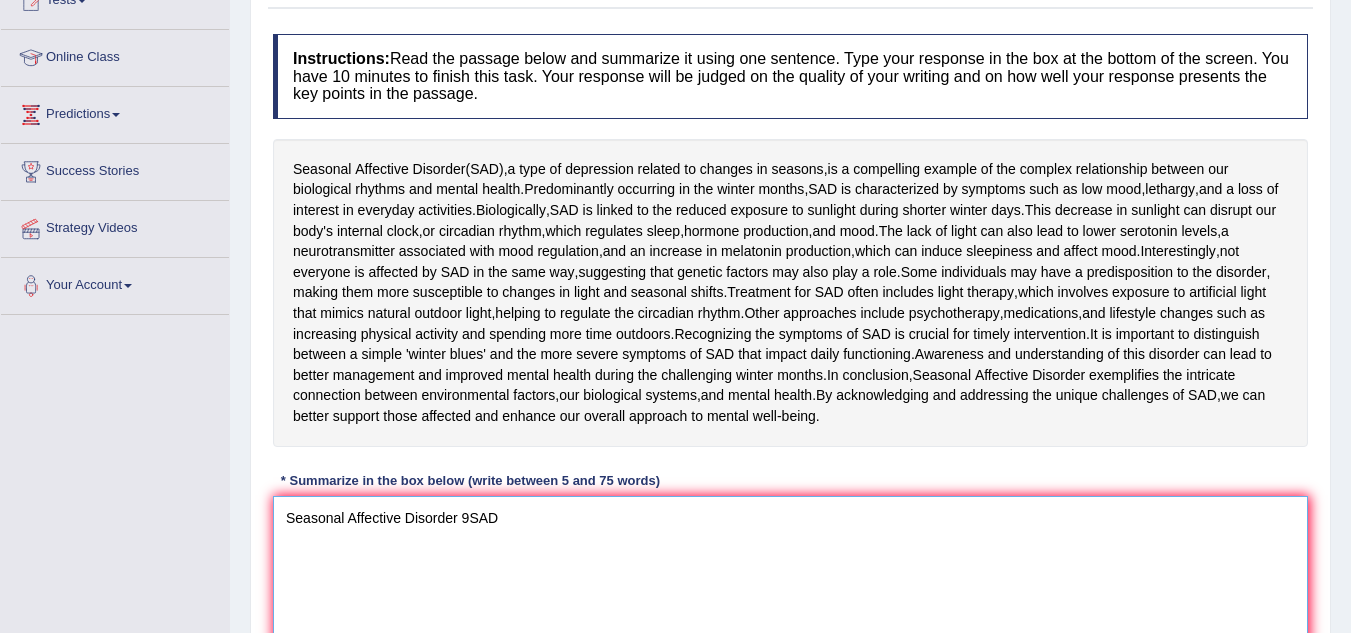 click on "Seasonal Affective Disorder 9SAD" at bounding box center [790, 593] 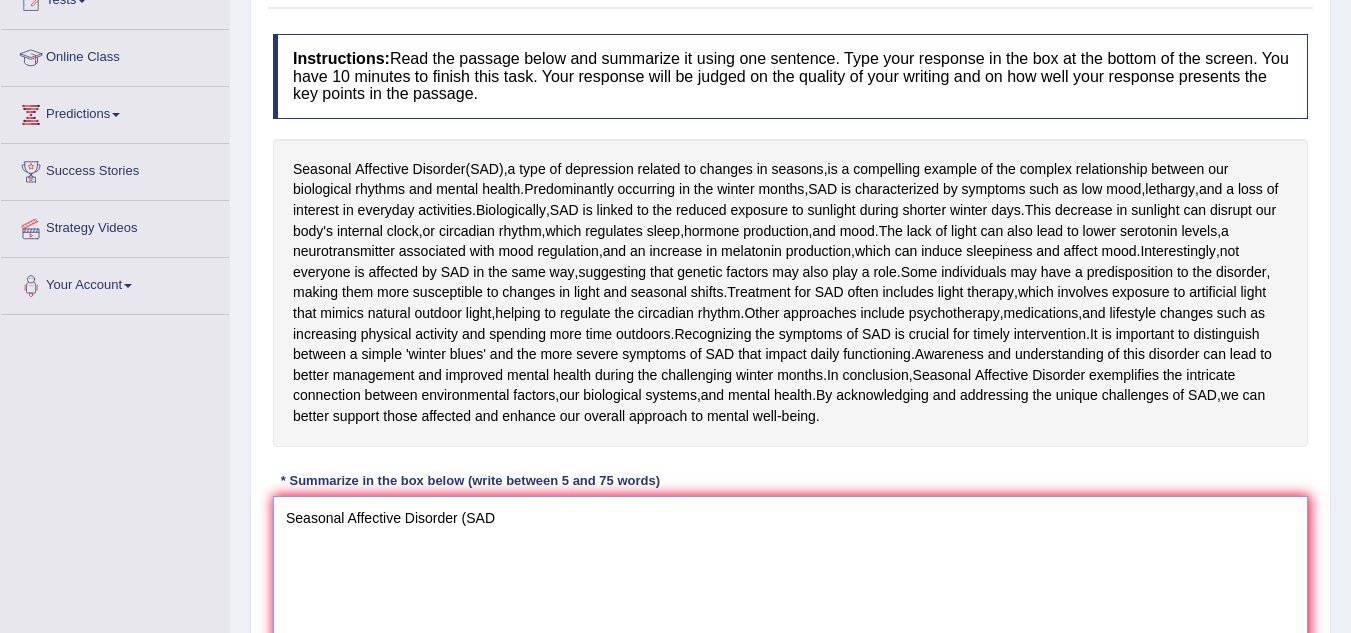 click on "Seasonal Affective Disorder (SAD" at bounding box center (790, 593) 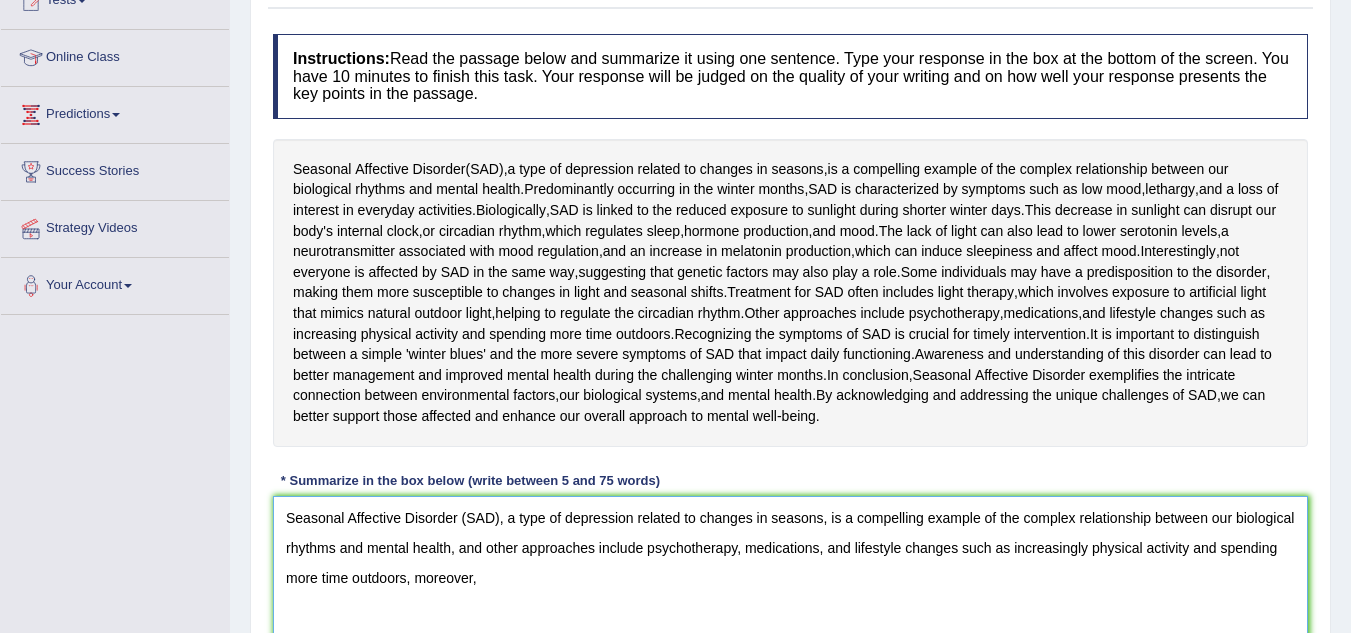 scroll, scrollTop: 442, scrollLeft: 0, axis: vertical 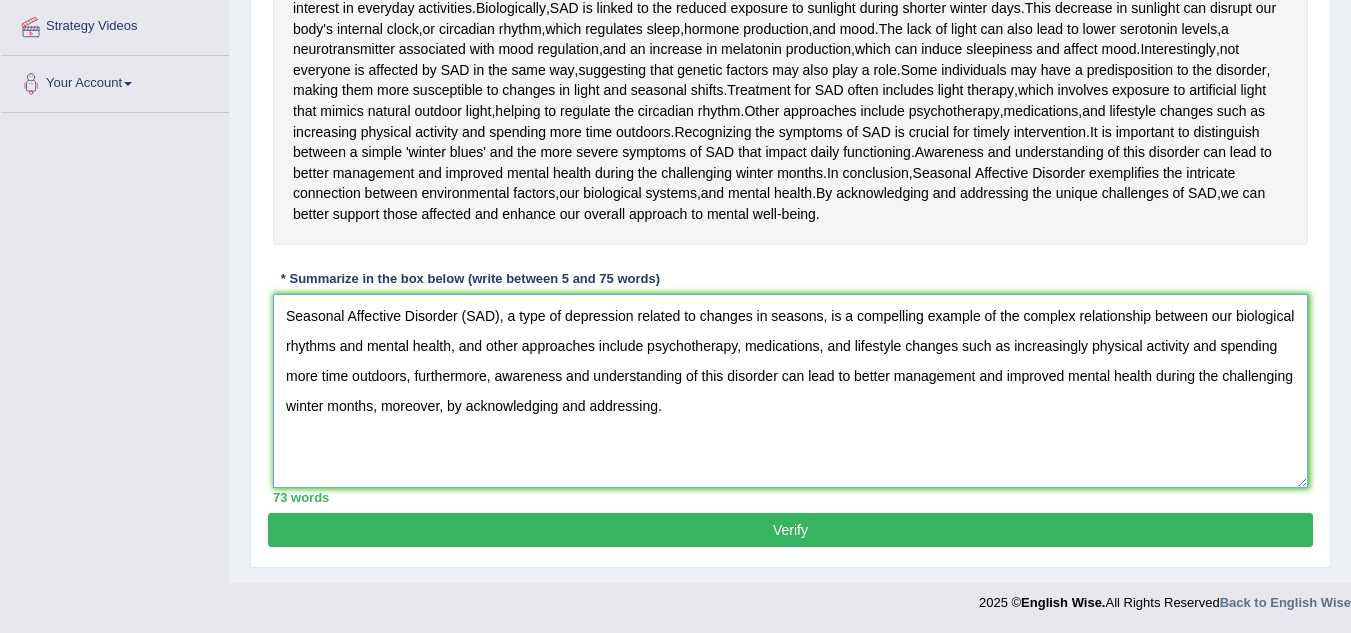 type on "Seasonal Affective Disorder (SAD), a type of depression related to changes in seasons, is a compelling example of the complex relationship between our biological rhythms and mental health, and other approaches include psychotherapy, medications, and lifestyle changes such as increasingly physical activity and spending more time outdoors, furthermore, awareness and understanding of this disorder can lead to better management and improved mental health during the challenging winter months, moreover, by acknowledging and addressing." 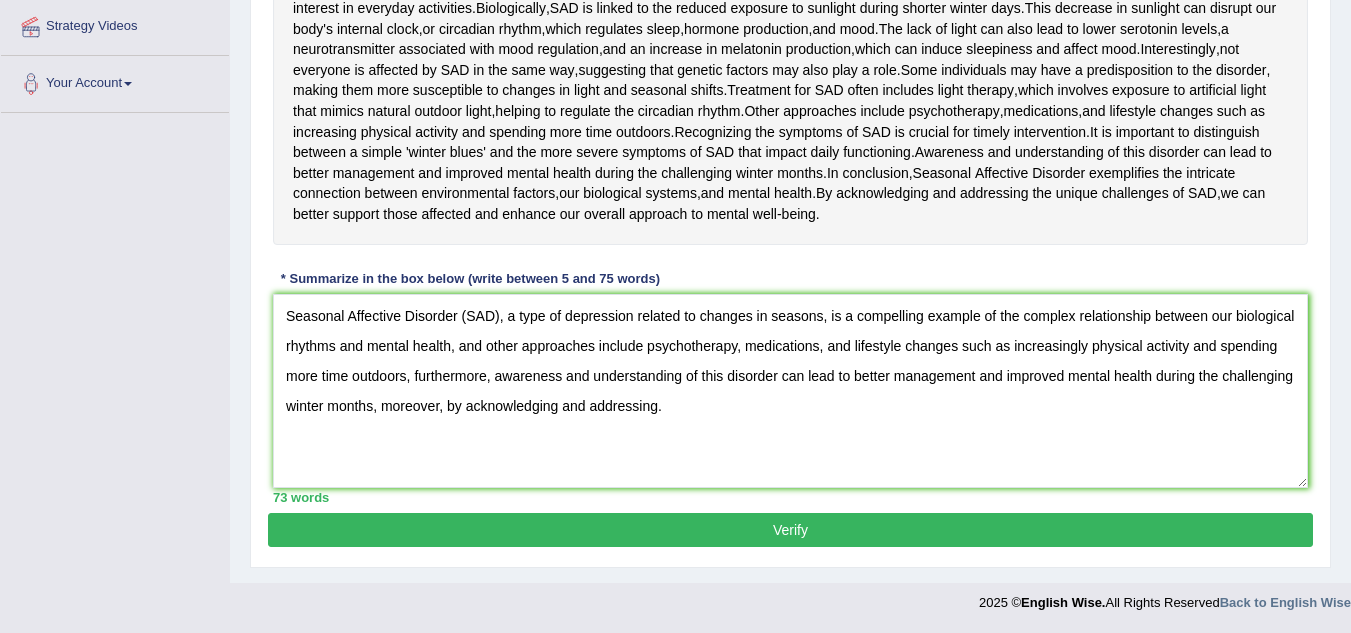 click on "Verify" at bounding box center (790, 530) 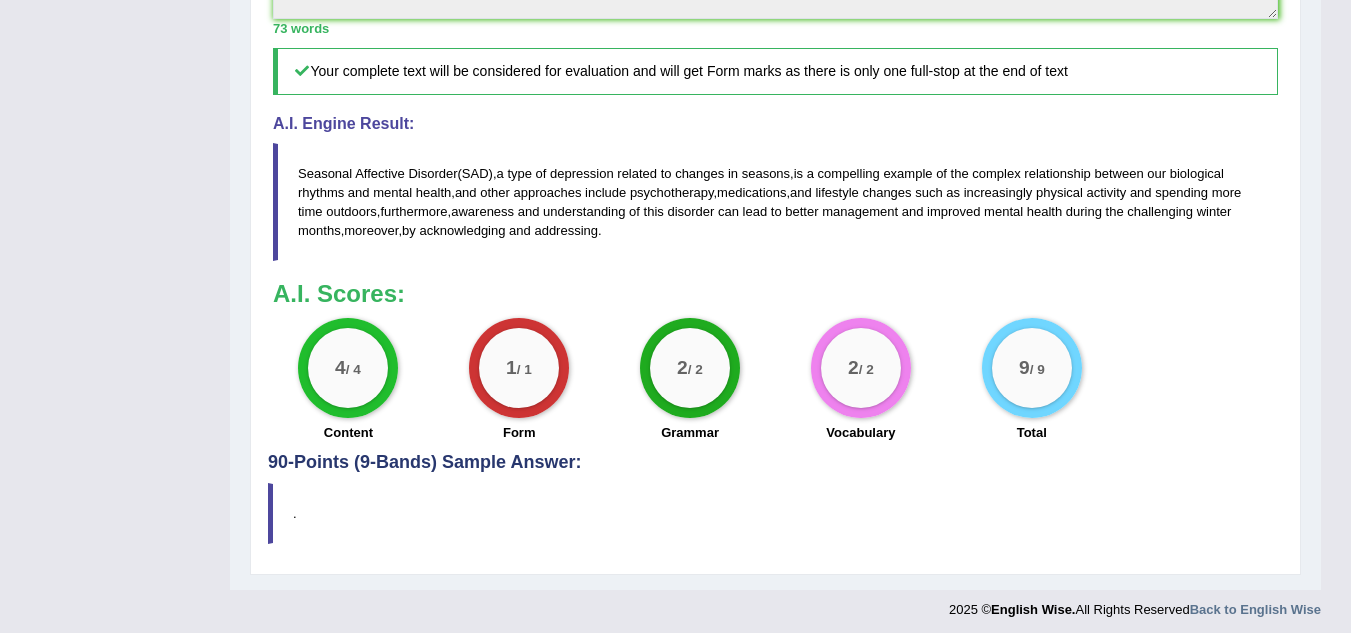 scroll, scrollTop: 889, scrollLeft: 0, axis: vertical 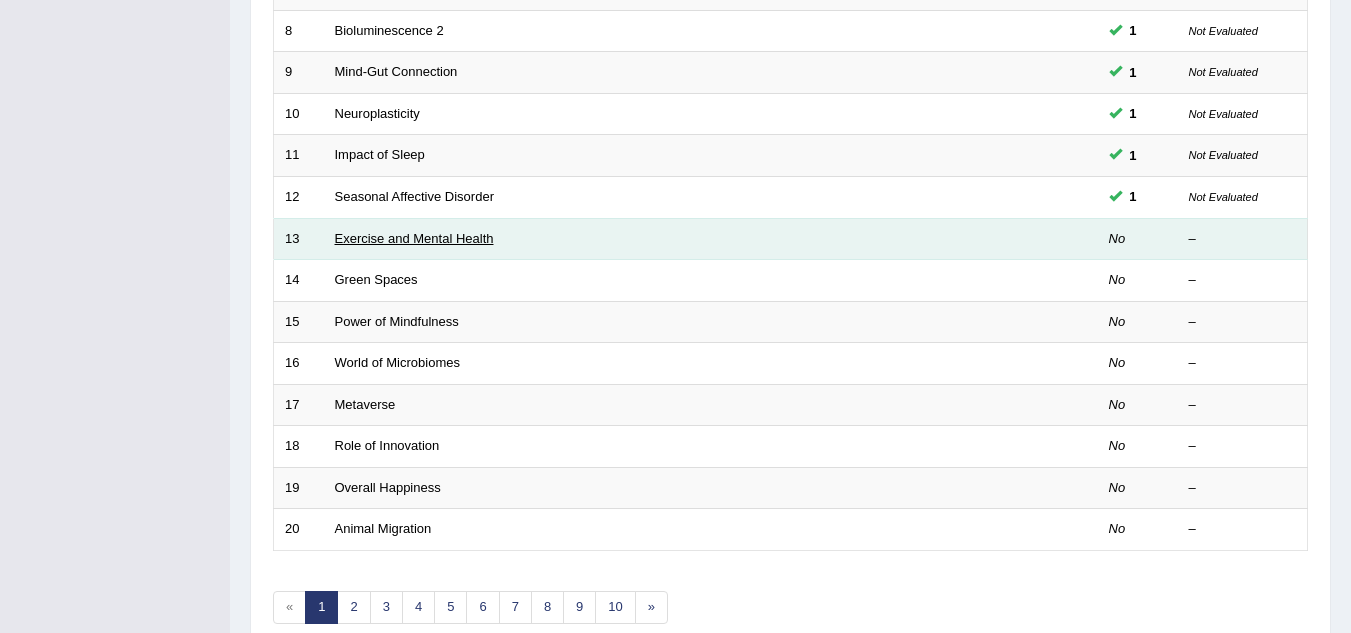 click on "Exercise and Mental Health" at bounding box center (414, 238) 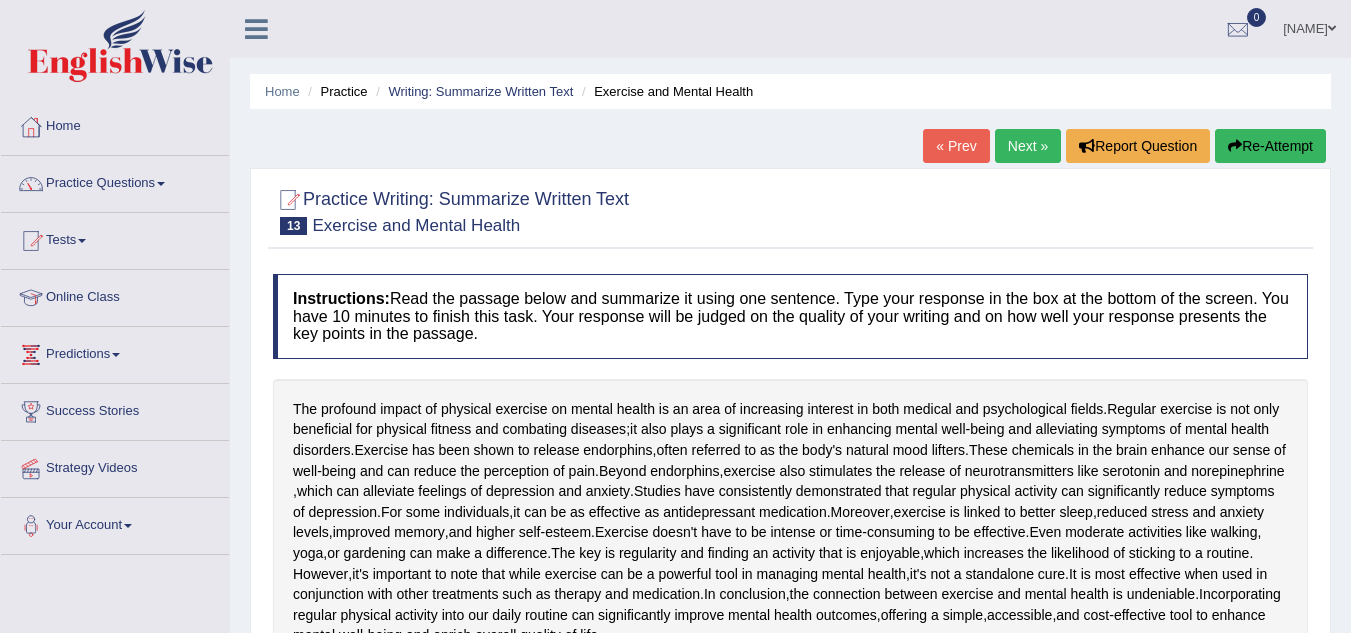 scroll, scrollTop: 0, scrollLeft: 0, axis: both 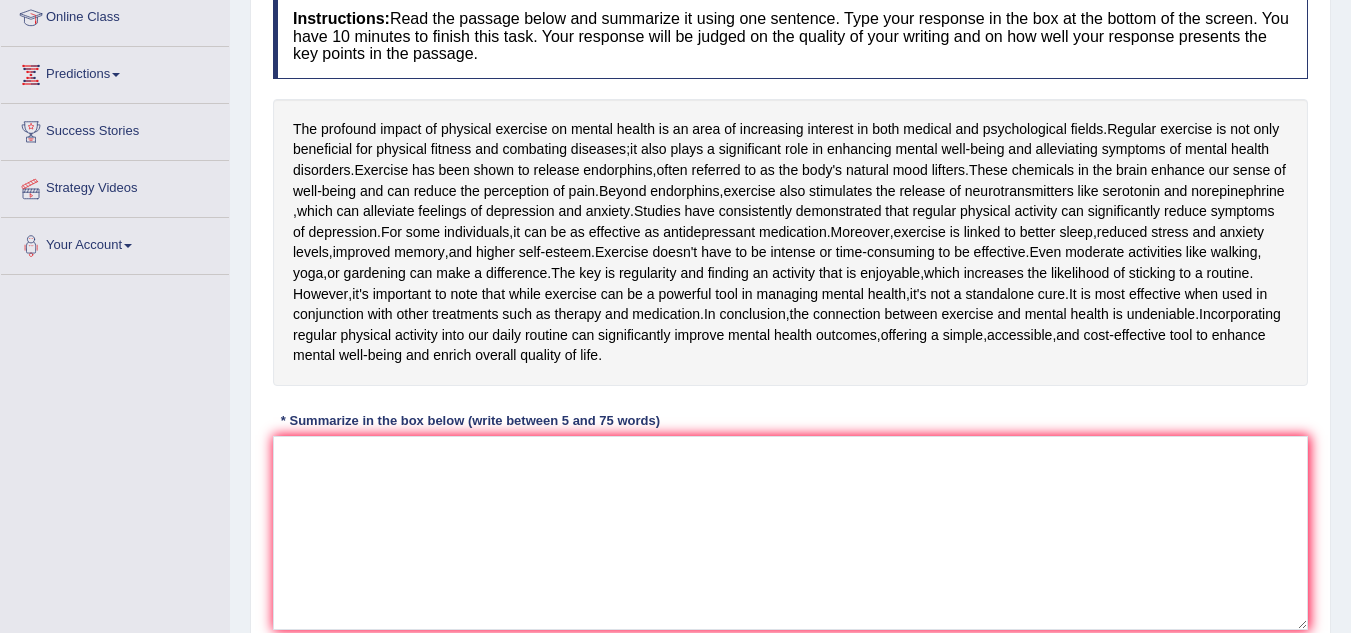 drag, startPoint x: 0, startPoint y: 0, endPoint x: 307, endPoint y: 532, distance: 614.2255 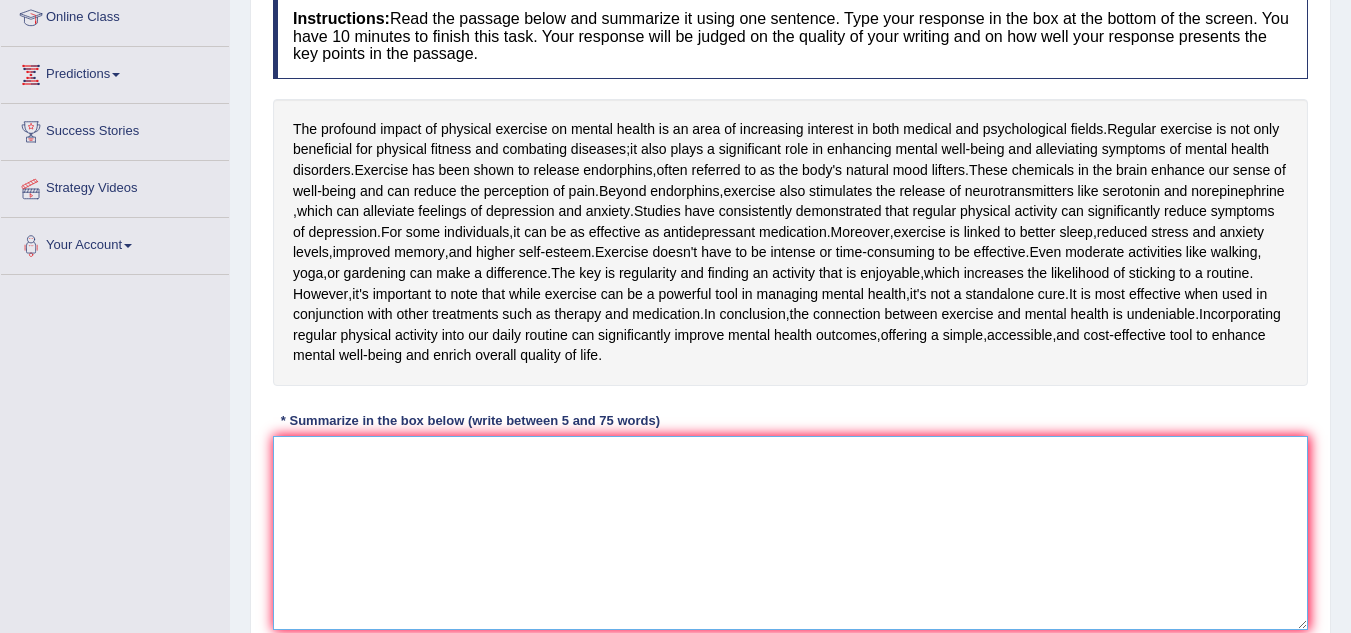 click at bounding box center (790, 533) 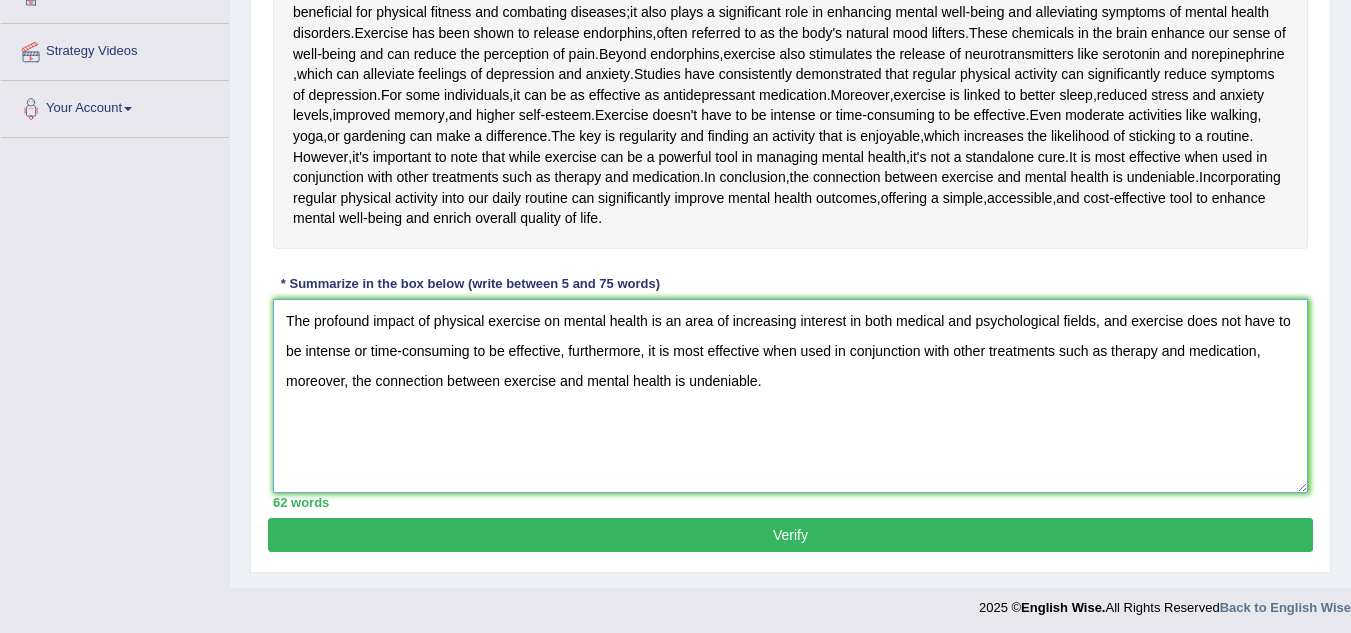 scroll, scrollTop: 484, scrollLeft: 0, axis: vertical 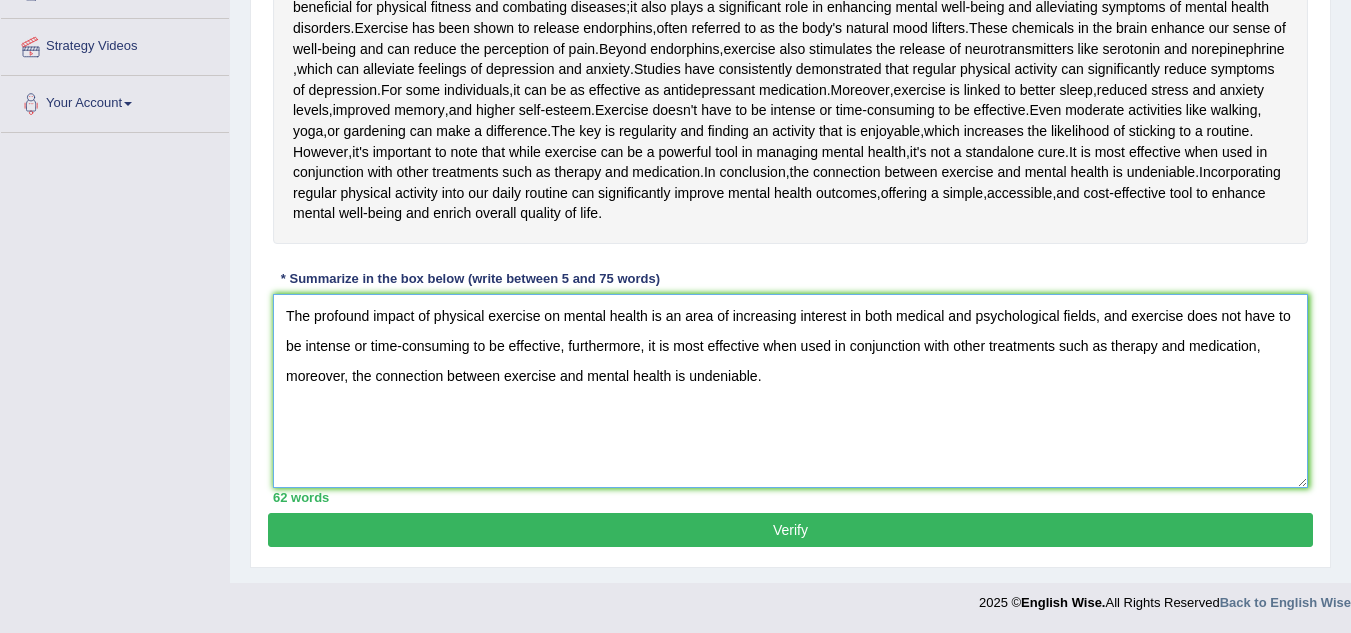 type on "The profound impact of physical exercise on mental health is an area of increasing interest in both medical and psychological fields, and exercise does not have to be intense or time-consuming to be effective, furthermore, it is most effective when used in conjunction with other treatments such as therapy and medication, moreover, the connection between exercise and mental health is undeniable." 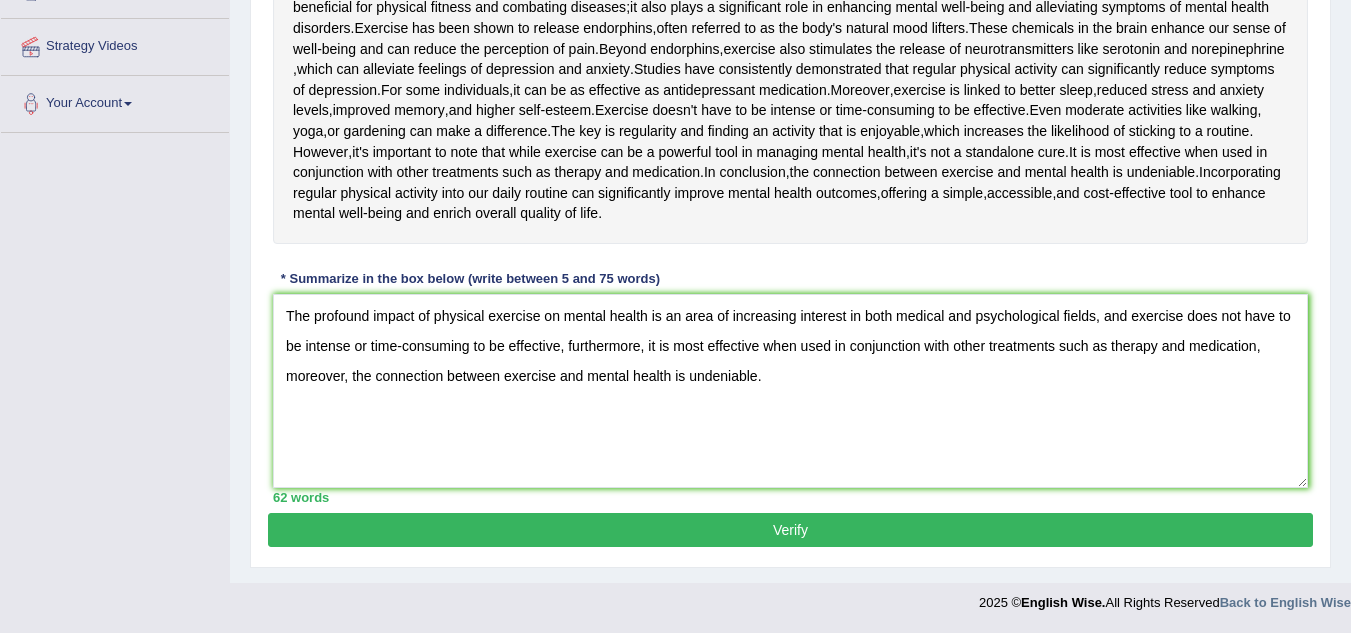 click on "Verify" at bounding box center (790, 530) 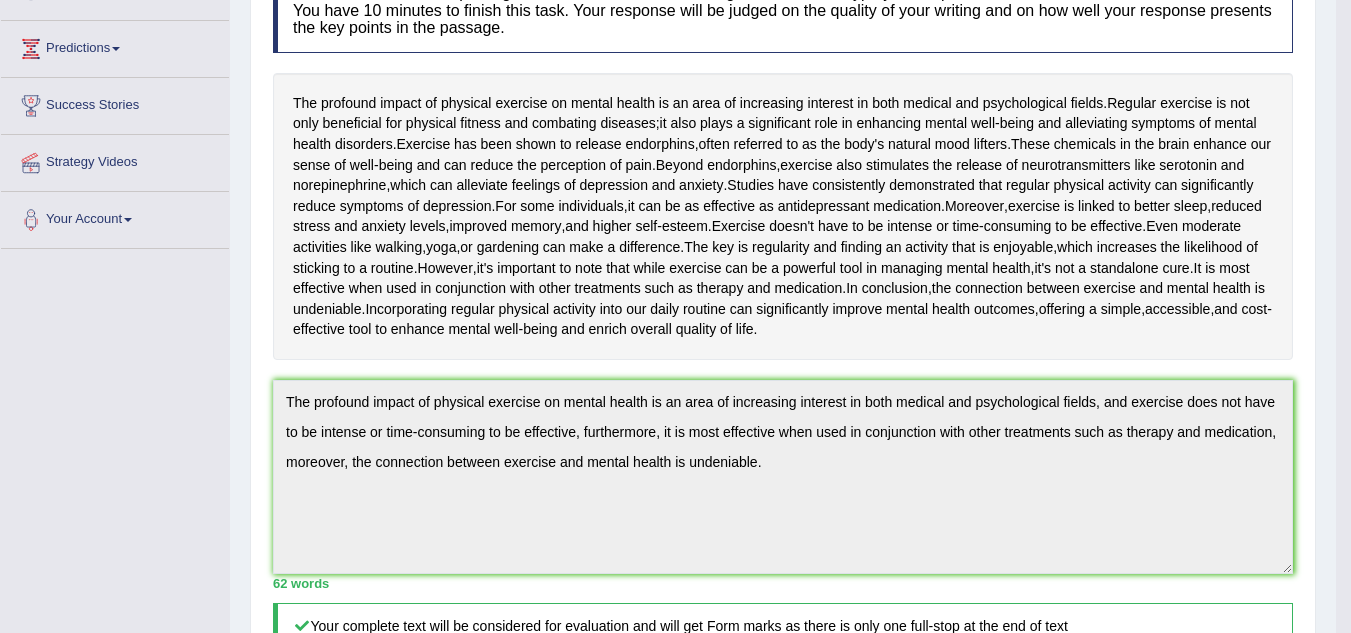 scroll, scrollTop: 320, scrollLeft: 0, axis: vertical 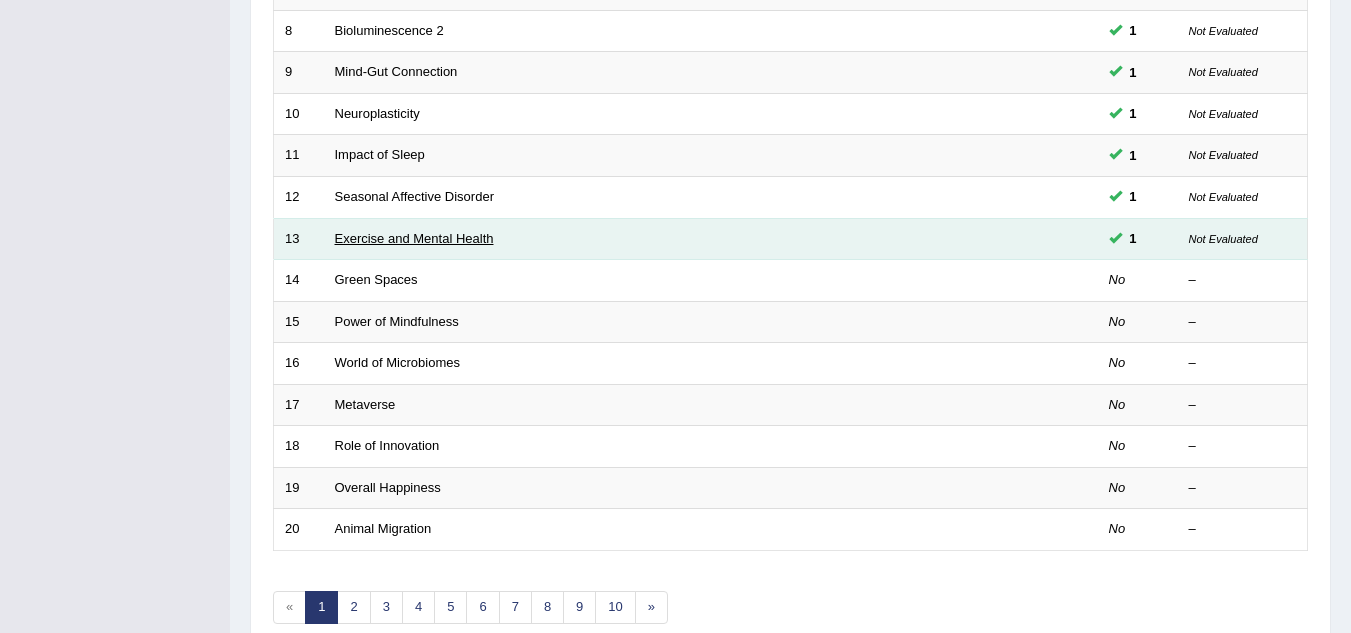 click on "Exercise and Mental Health" at bounding box center [414, 238] 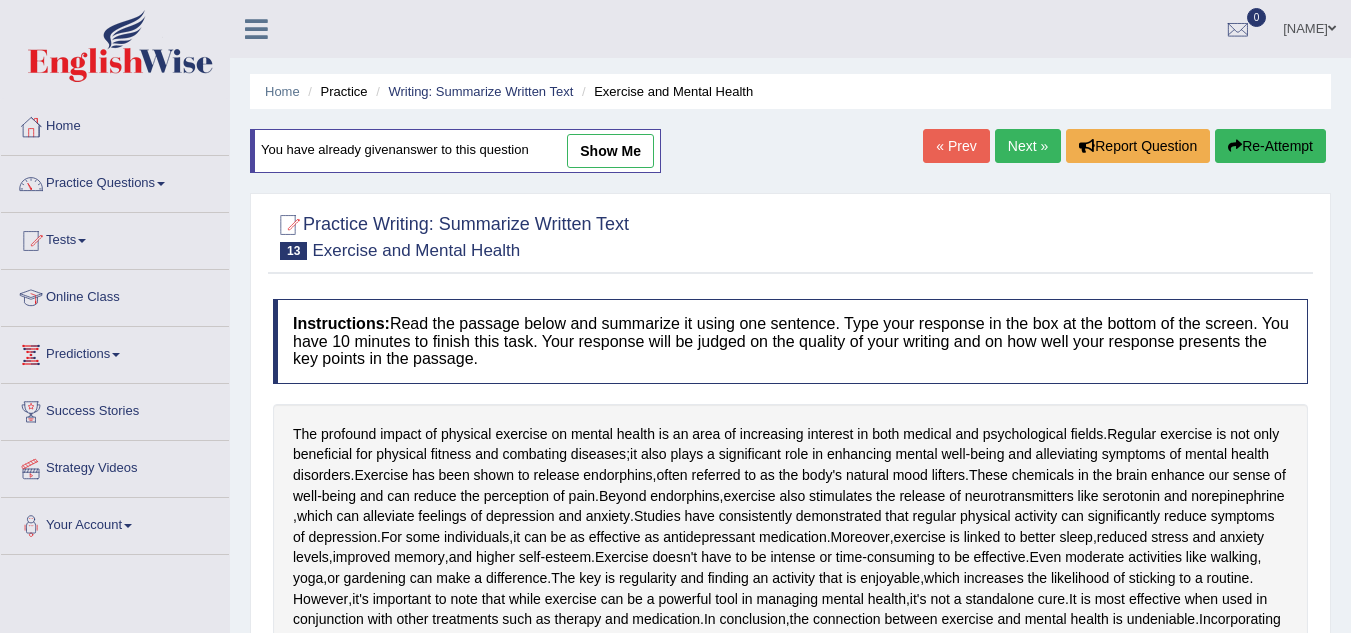 scroll, scrollTop: 0, scrollLeft: 0, axis: both 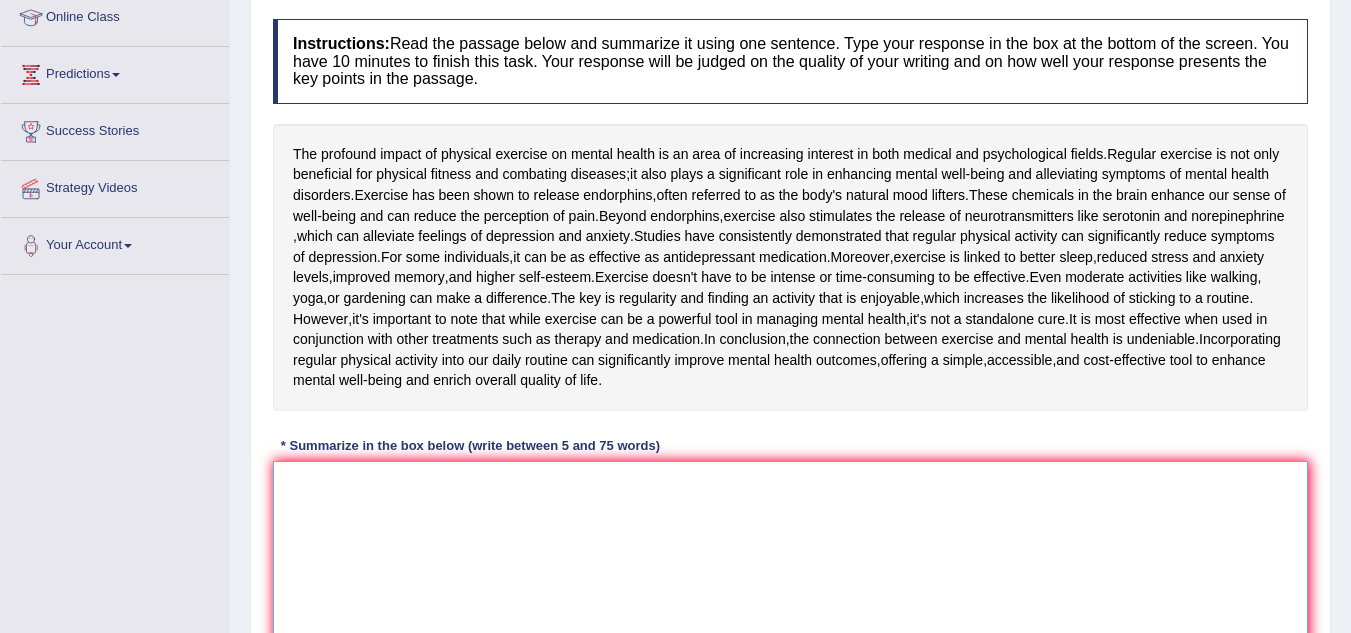 click at bounding box center (790, 558) 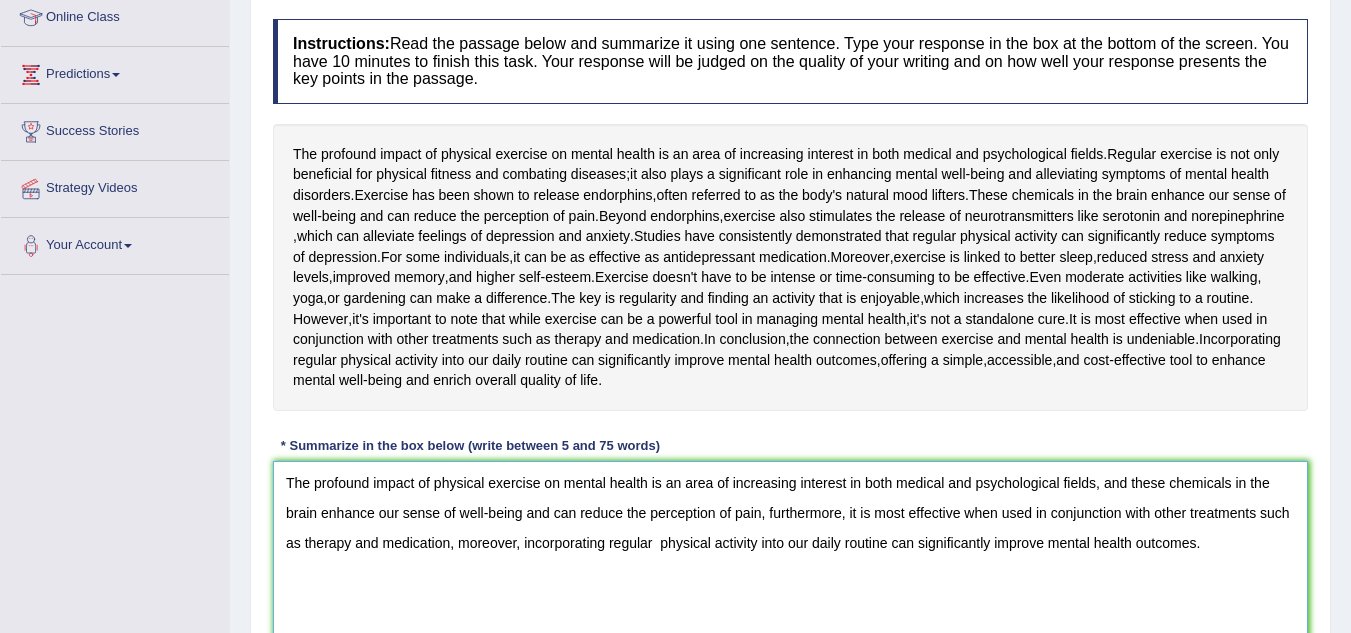 scroll, scrollTop: 509, scrollLeft: 0, axis: vertical 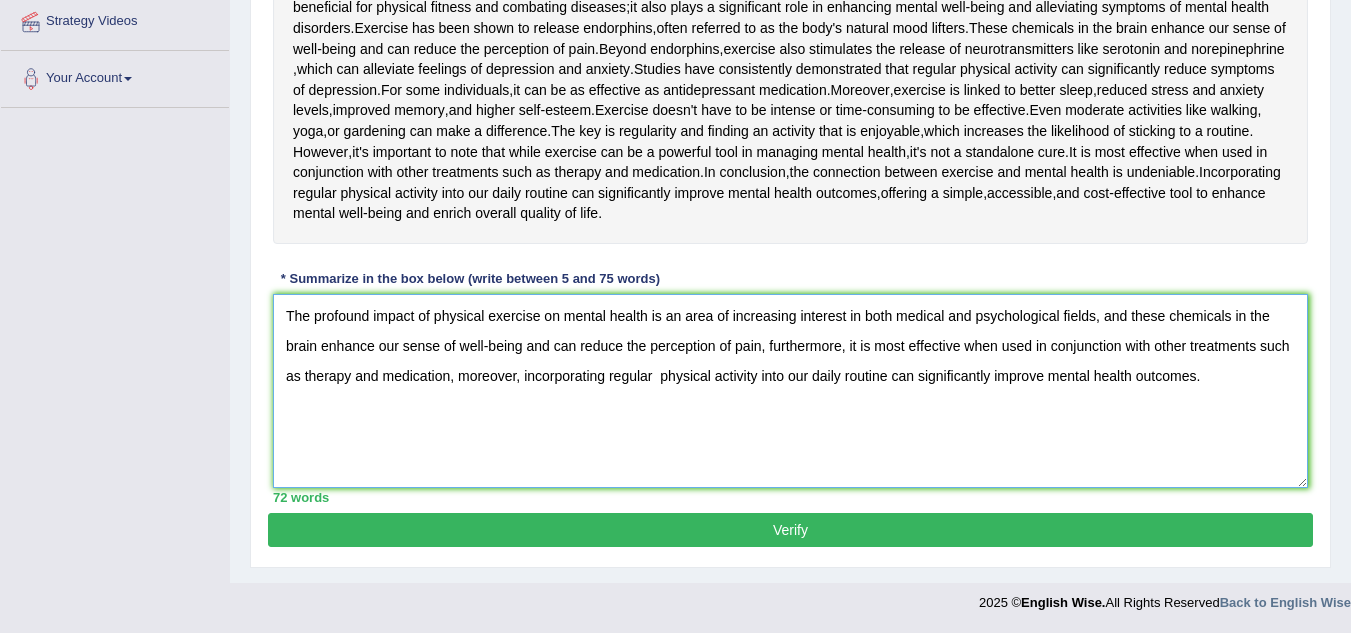 type on "The profound impact of physical exercise on mental health is an area of increasing interest in both medical and psychological fields, and these chemicals in the brain enhance our sense of well-being and can reduce the perception of pain, furthermore, it is most effective when used in conjunction with other treatments such as therapy and medication, moreover, incorporating regular  physical activity into our daily routine can significantly improve mental health outcomes." 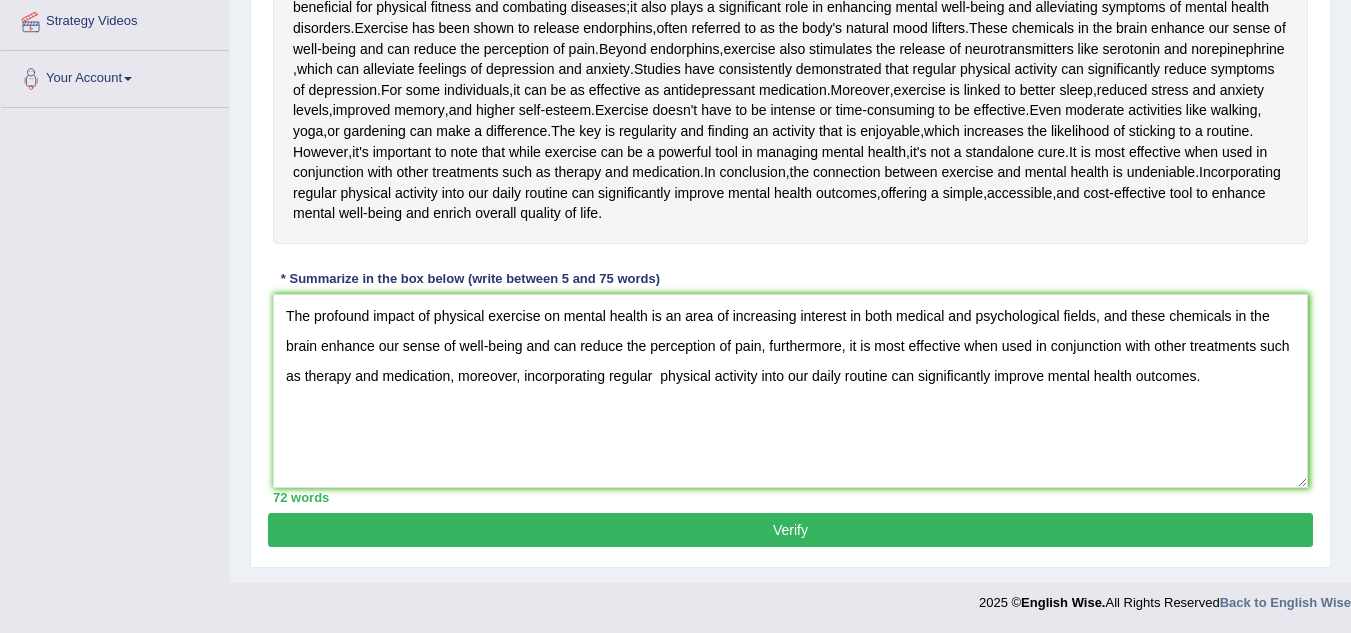 click on "Verify" at bounding box center [790, 530] 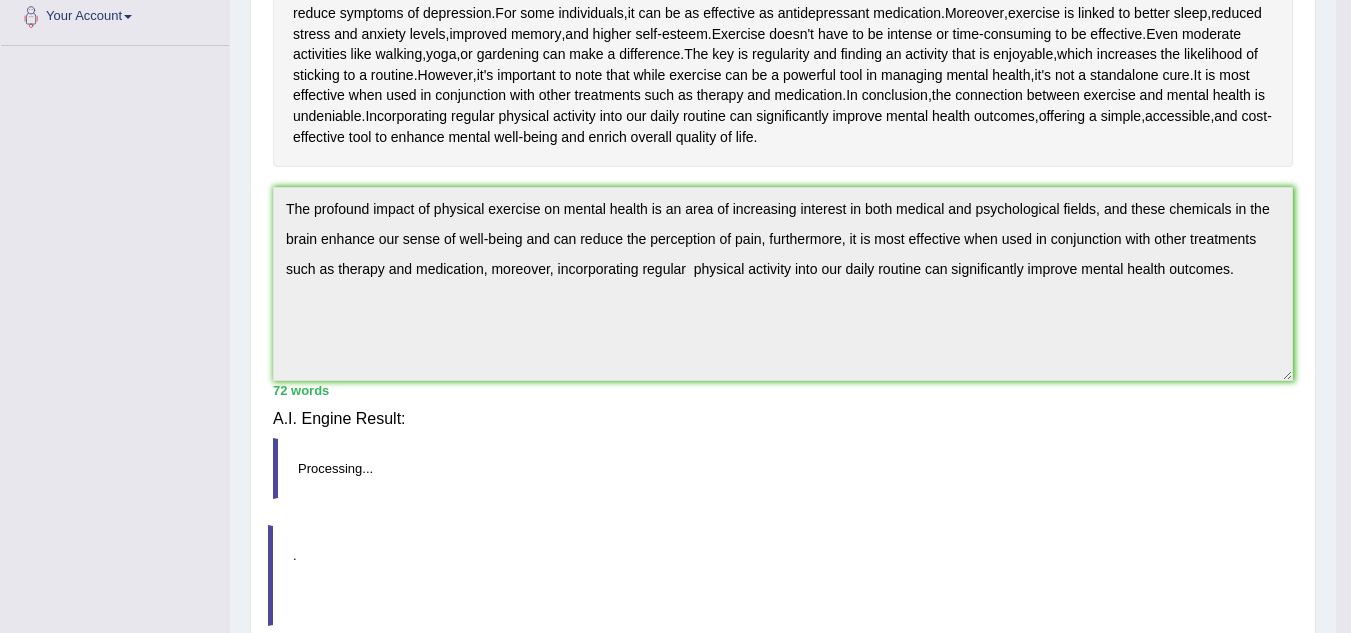 scroll, scrollTop: 482, scrollLeft: 0, axis: vertical 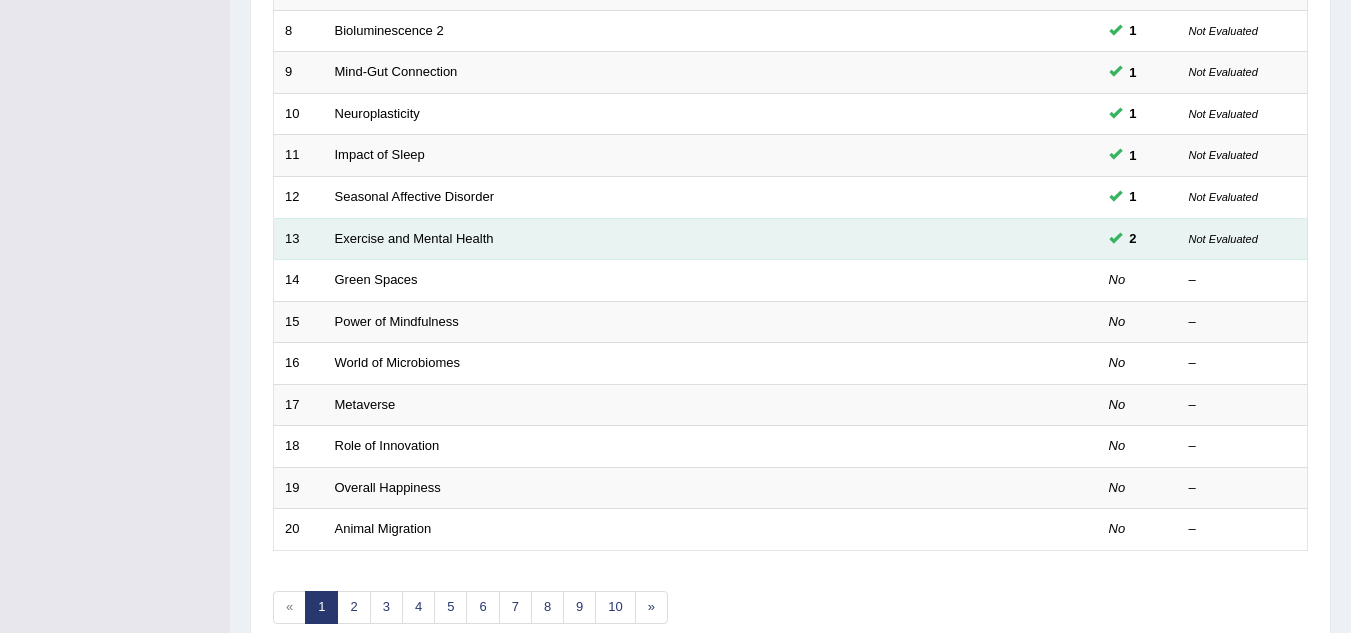 click on "Exercise and Mental Health" at bounding box center (636, 239) 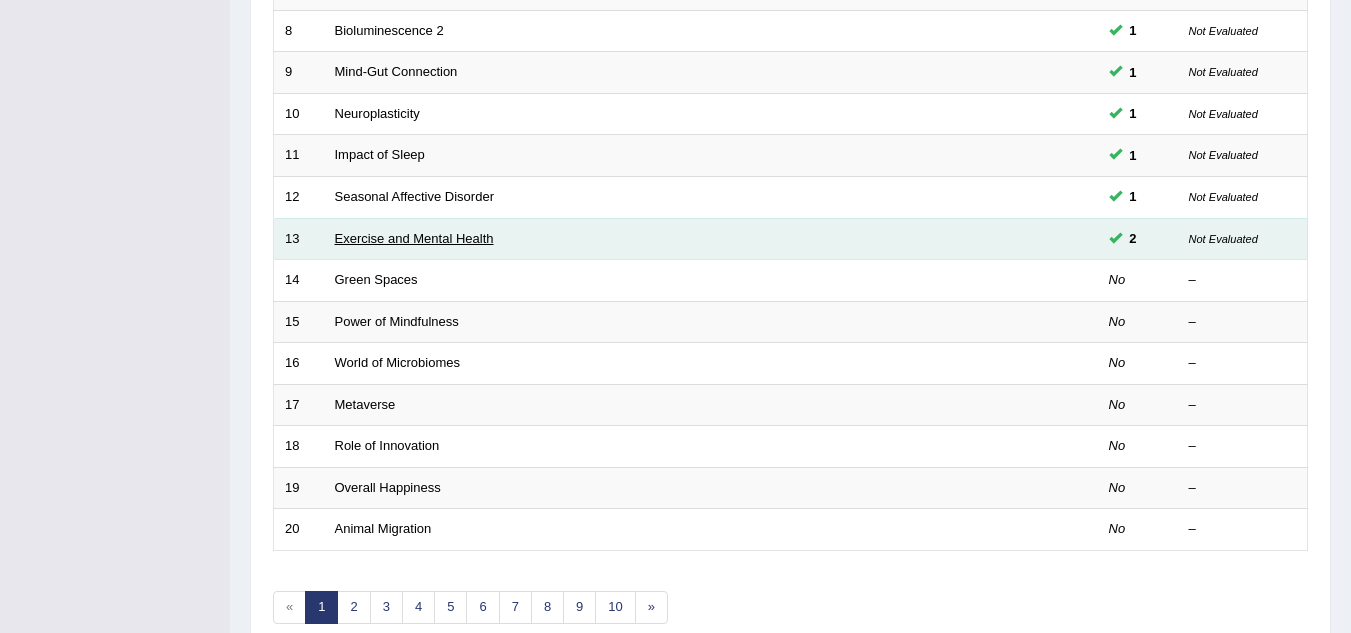 click on "Exercise and Mental Health" at bounding box center [414, 238] 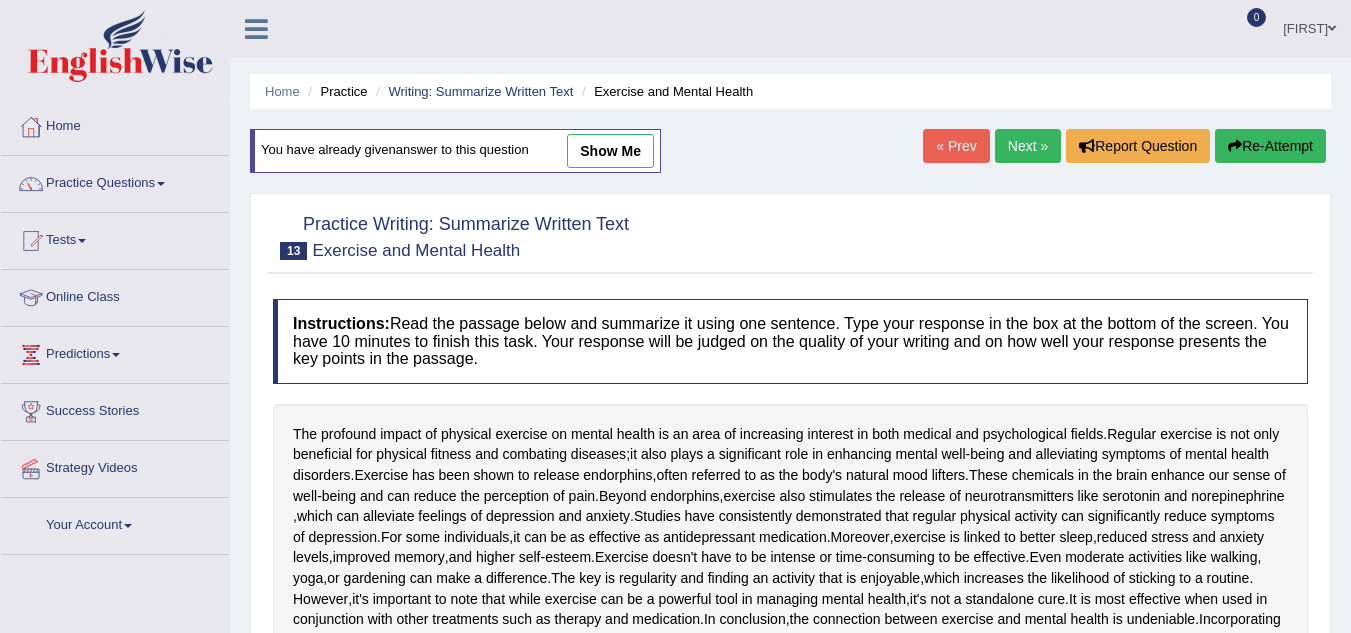 scroll, scrollTop: 0, scrollLeft: 0, axis: both 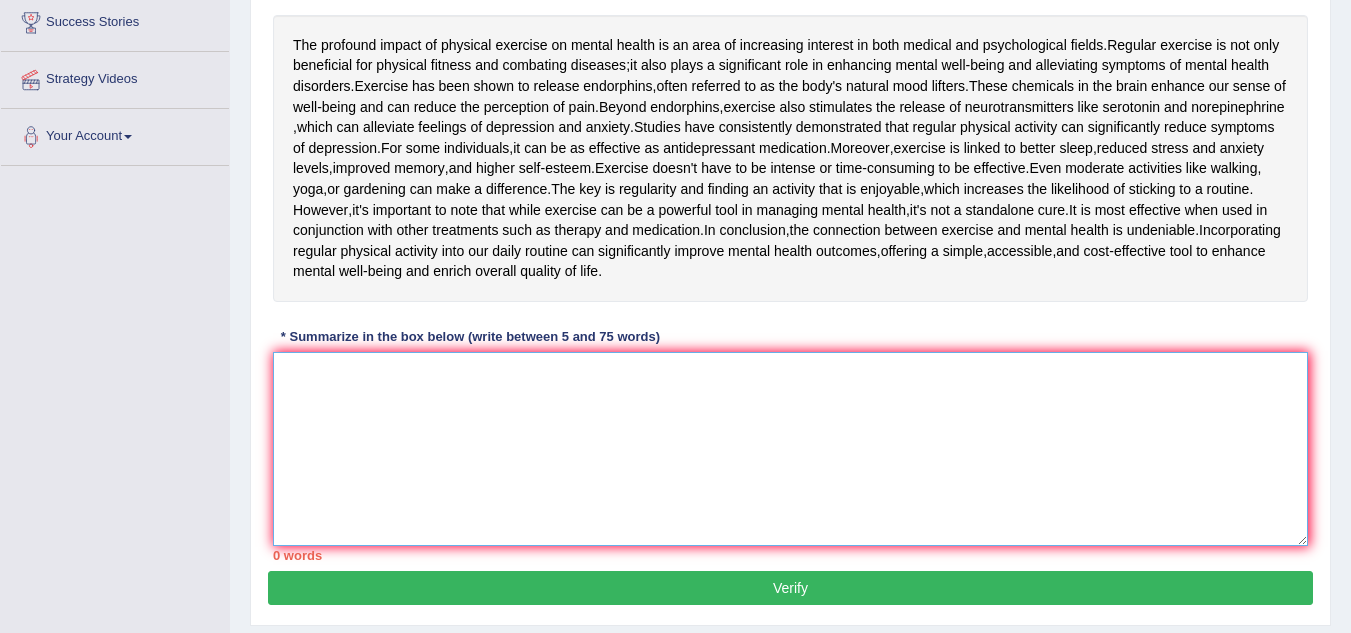 click at bounding box center (790, 449) 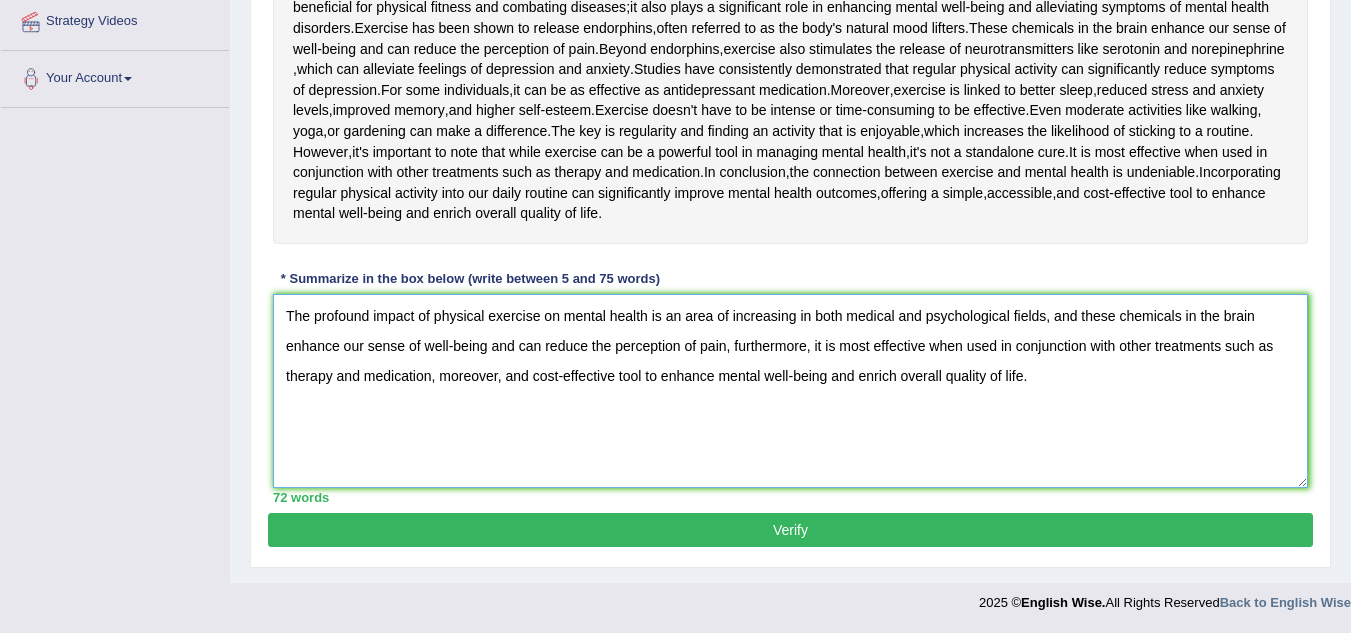 scroll, scrollTop: 509, scrollLeft: 0, axis: vertical 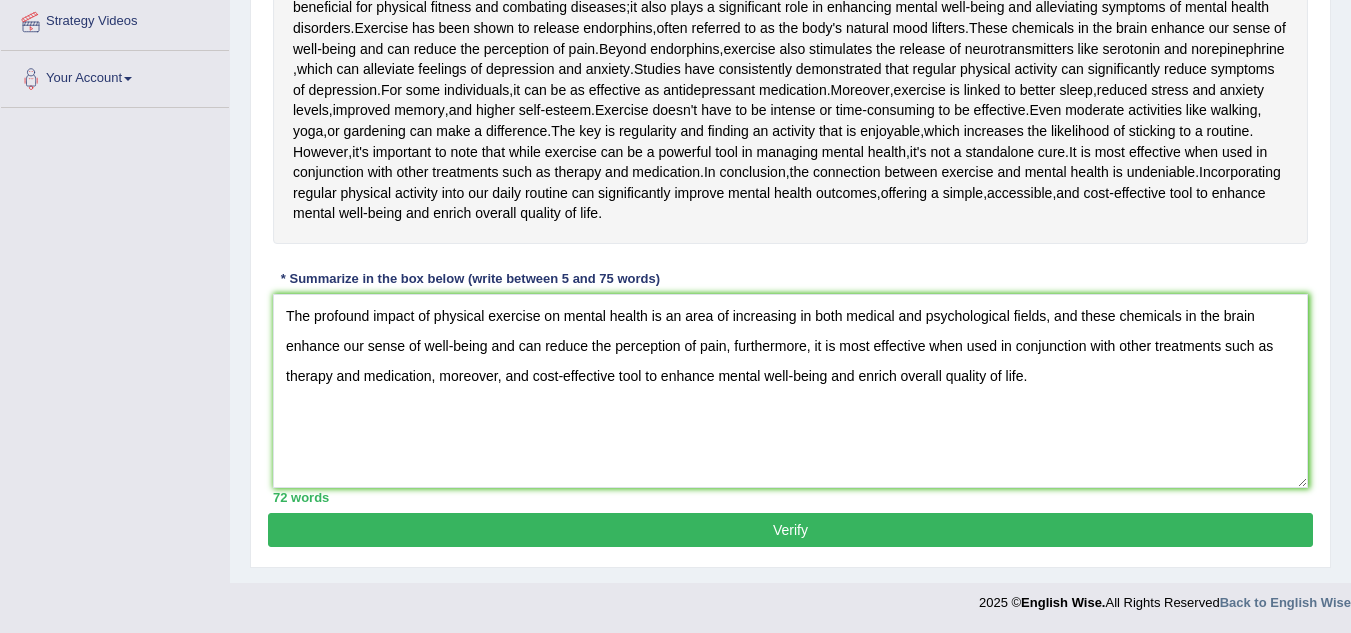 click on "Verify" at bounding box center [790, 530] 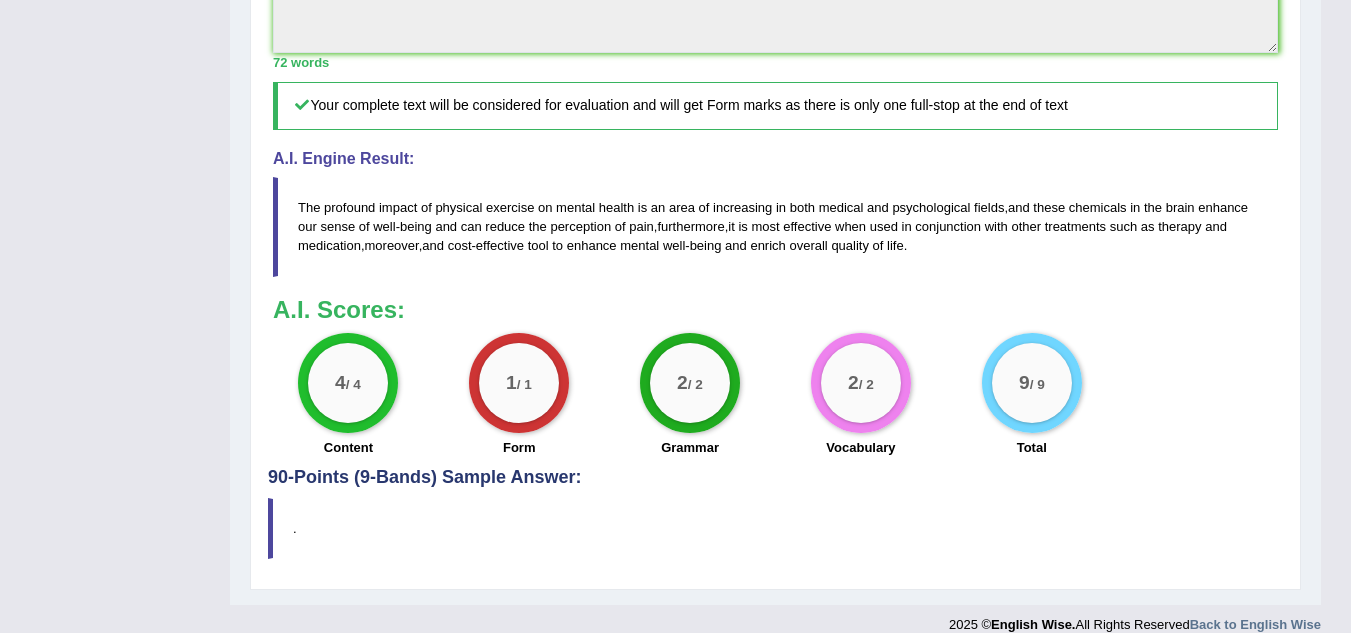 scroll, scrollTop: 942, scrollLeft: 0, axis: vertical 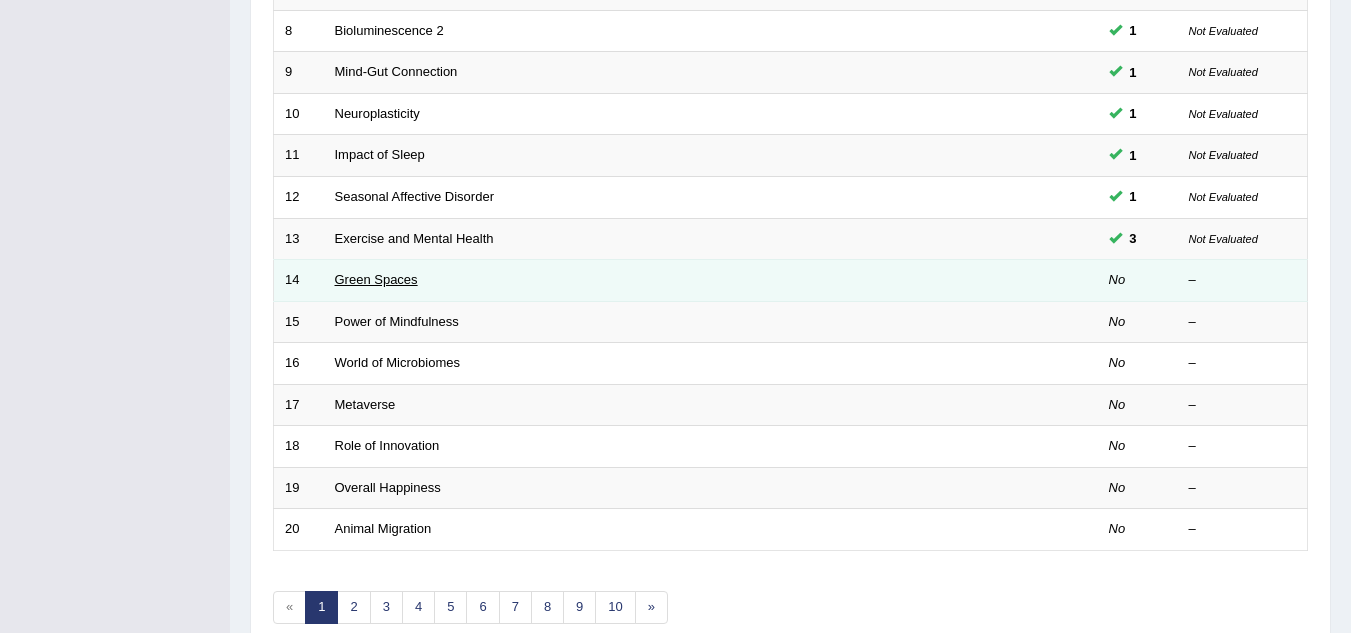 click on "Green Spaces" at bounding box center [376, 279] 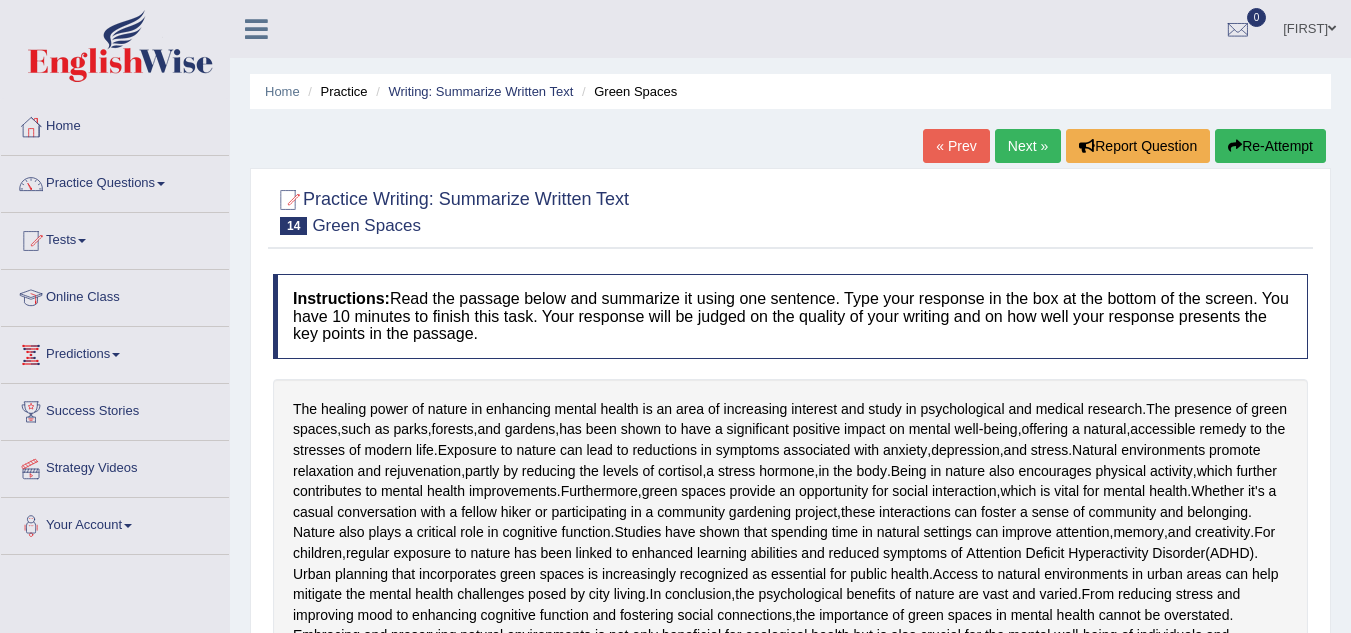 scroll, scrollTop: 0, scrollLeft: 0, axis: both 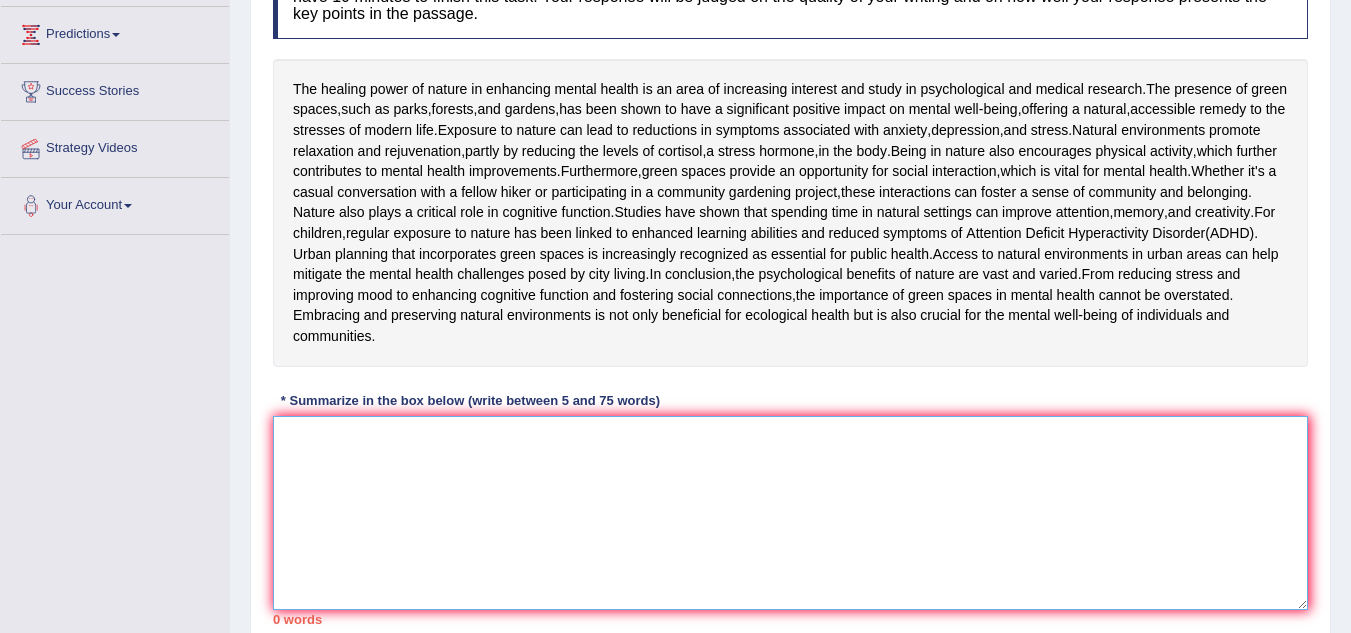 click at bounding box center (790, 513) 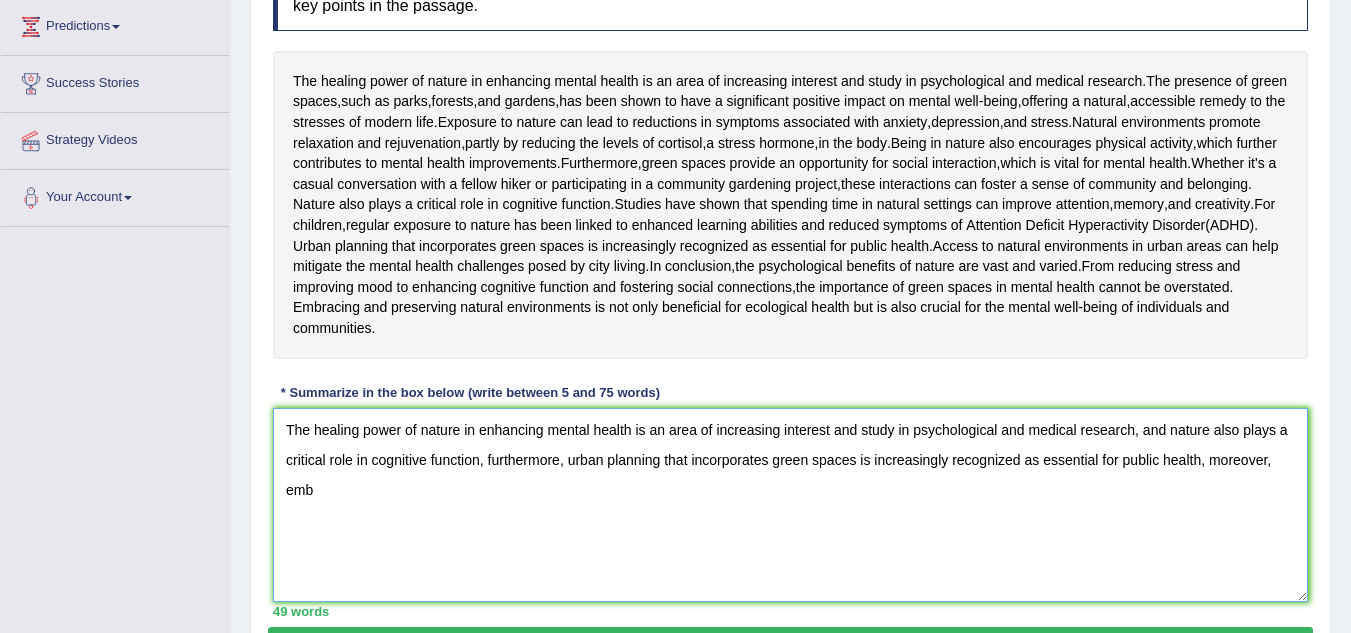 scroll, scrollTop: 358, scrollLeft: 0, axis: vertical 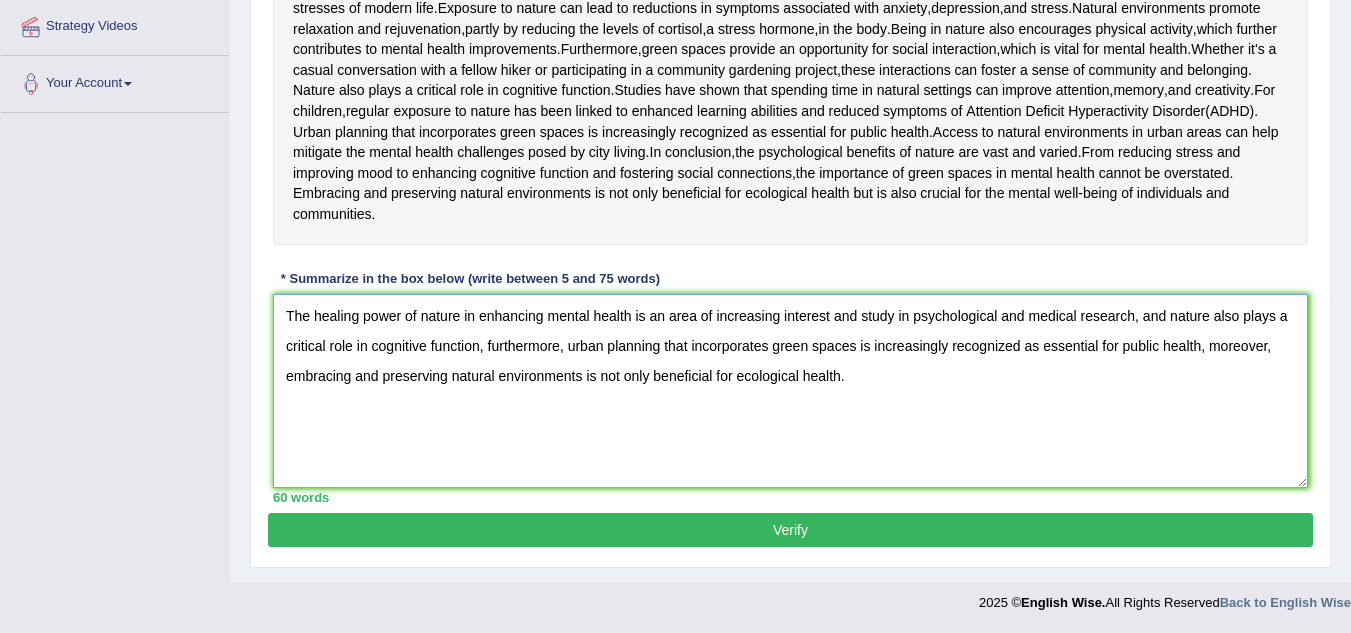 type on "The healing power of nature in enhancing mental health is an area of increasing interest and study in psychological and medical research, and nature also plays a critical role in cognitive function, furthermore, urban planning that incorporates green spaces is increasingly recognized as essential for public health, moreover, embracing and preserving natural environments is not only beneficial for ecological health." 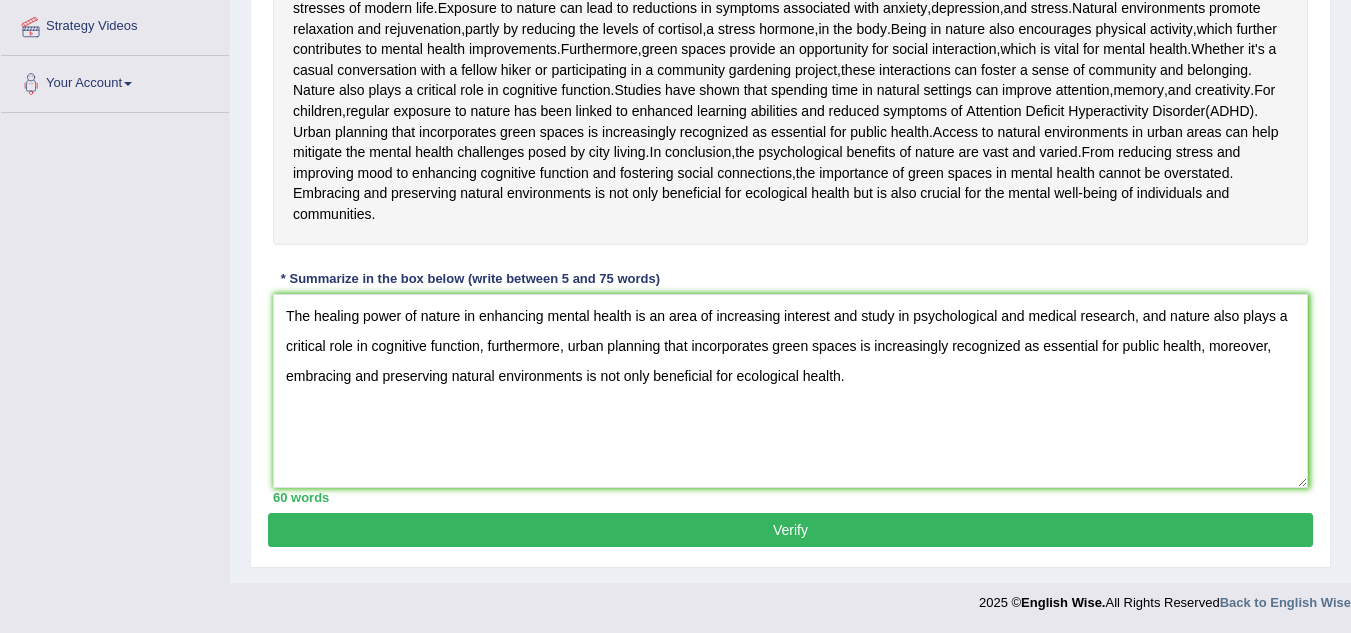click on "Verify" at bounding box center (790, 530) 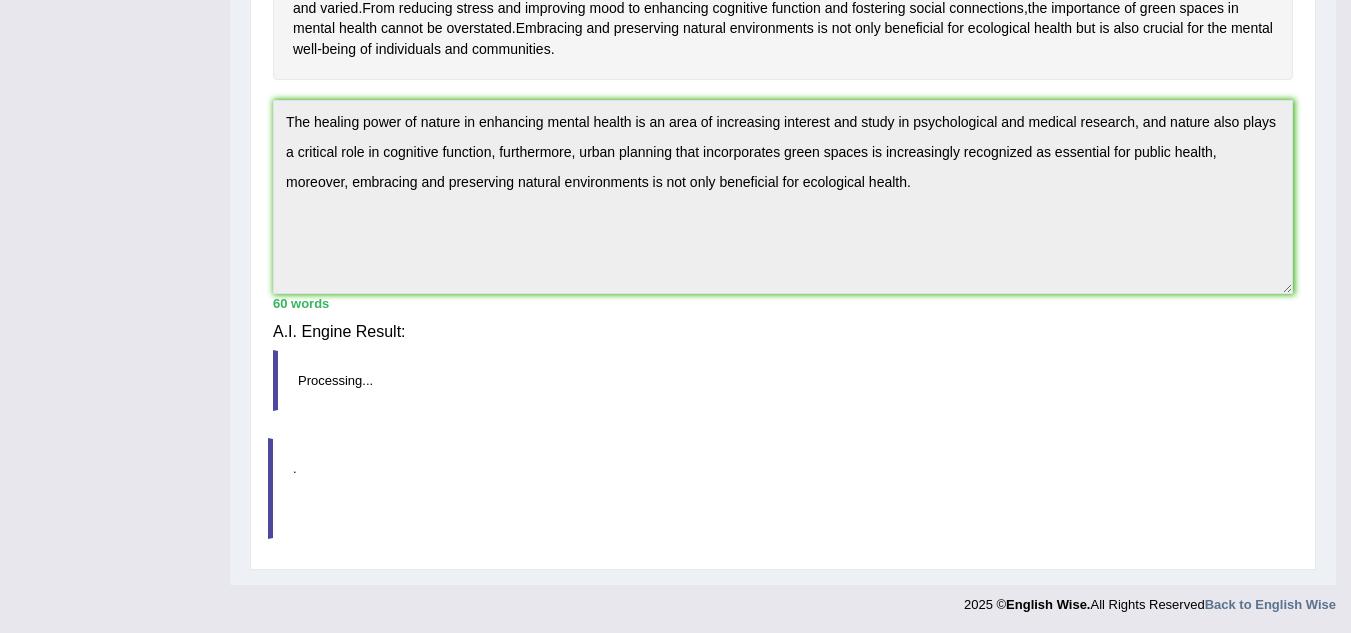 scroll, scrollTop: 596, scrollLeft: 0, axis: vertical 